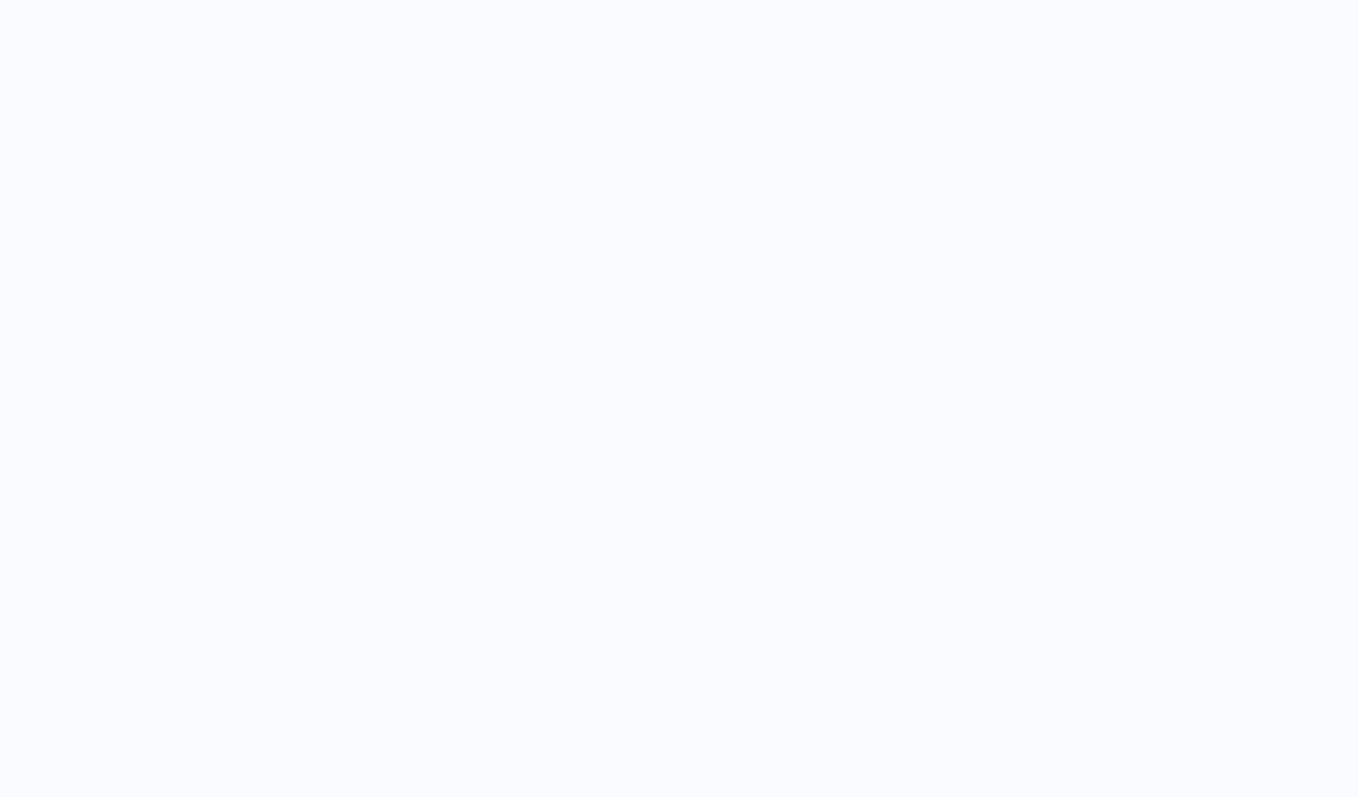 scroll, scrollTop: 0, scrollLeft: 0, axis: both 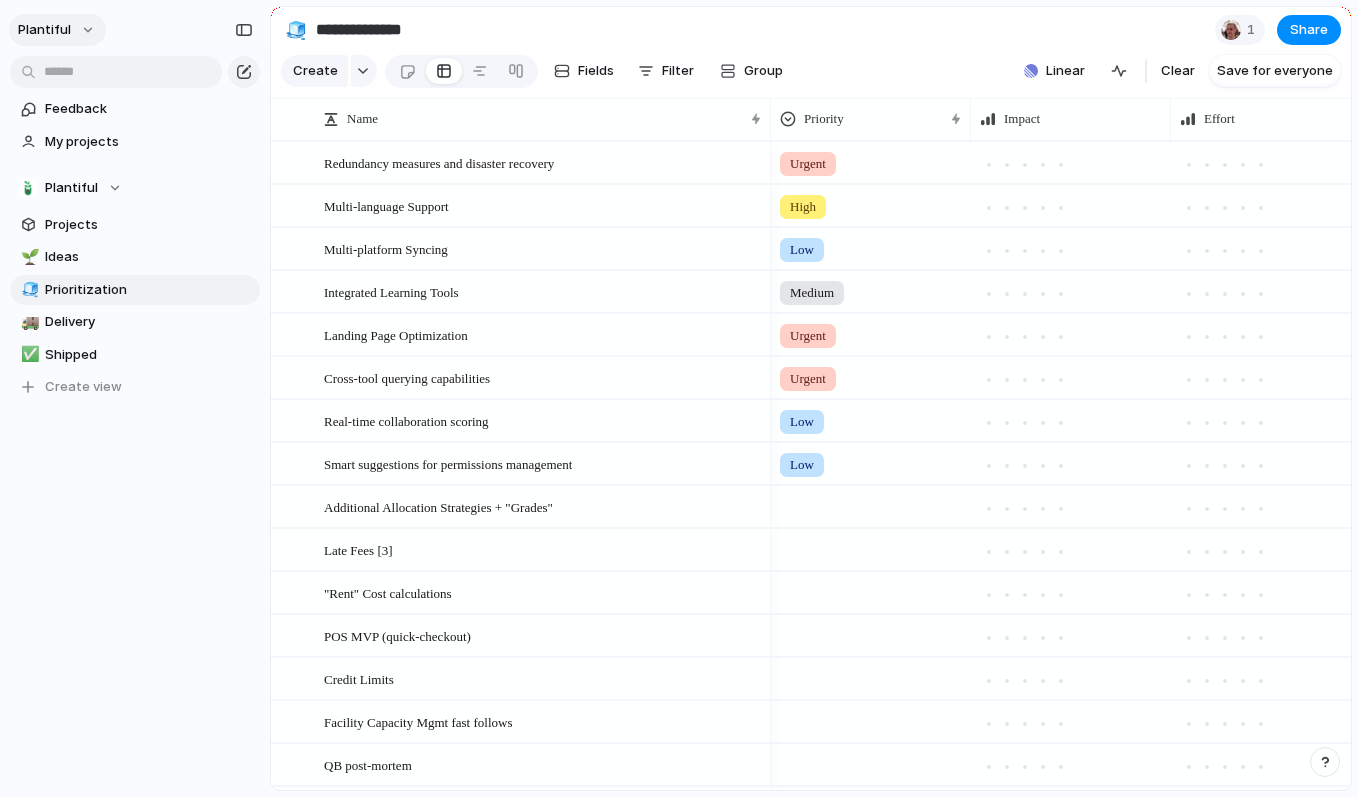 click on "Plantiful" at bounding box center [44, 30] 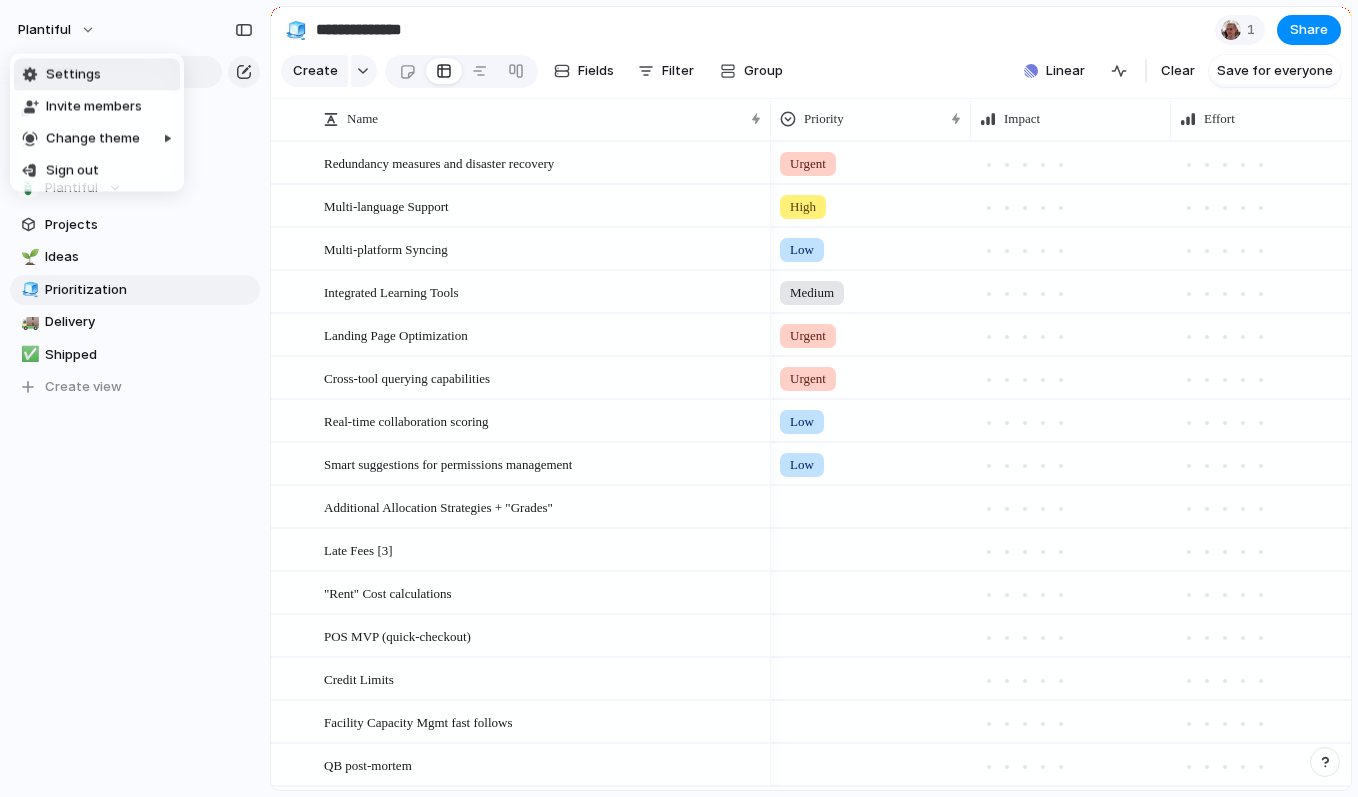 click on "Settings   Invite members   Change theme   Sign out" at bounding box center (679, 398) 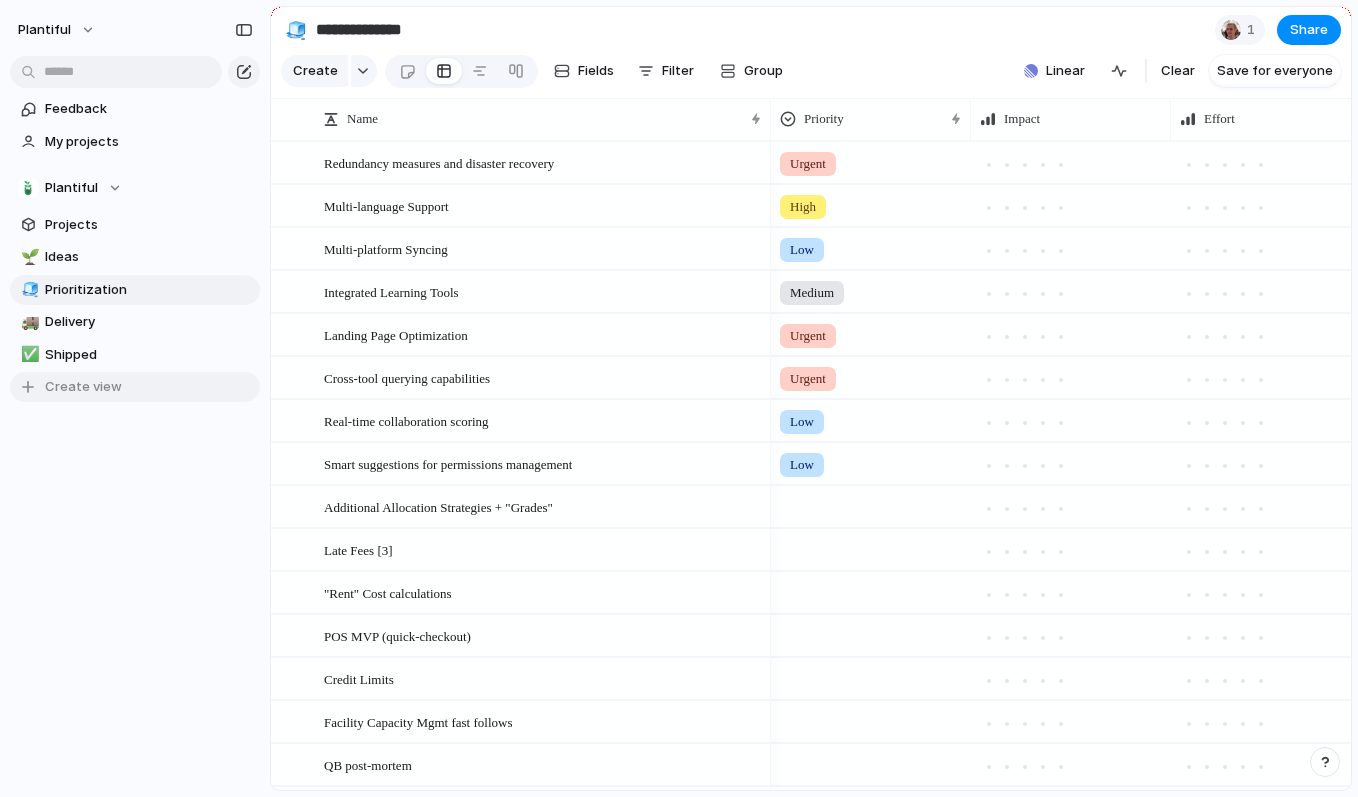 click on "Create view" at bounding box center (83, 387) 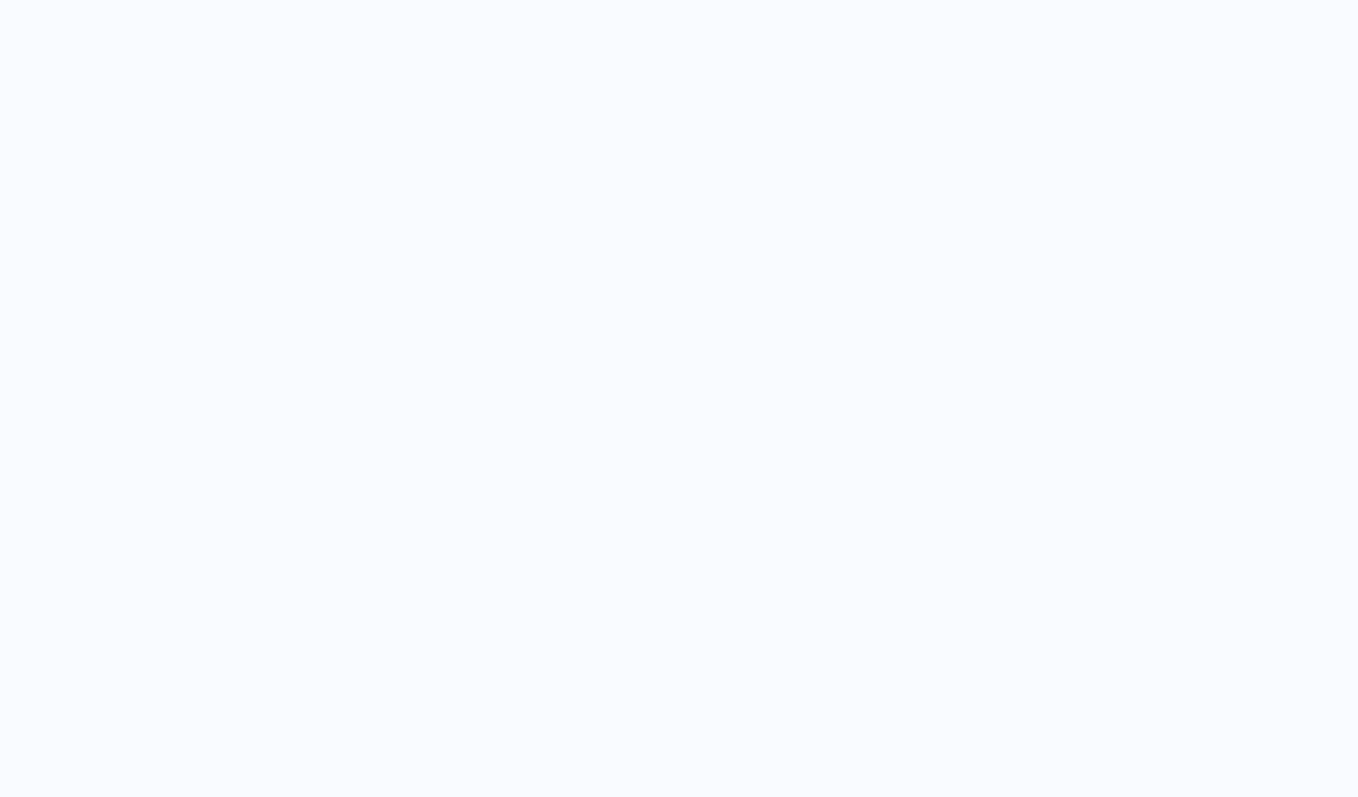 scroll, scrollTop: 0, scrollLeft: 0, axis: both 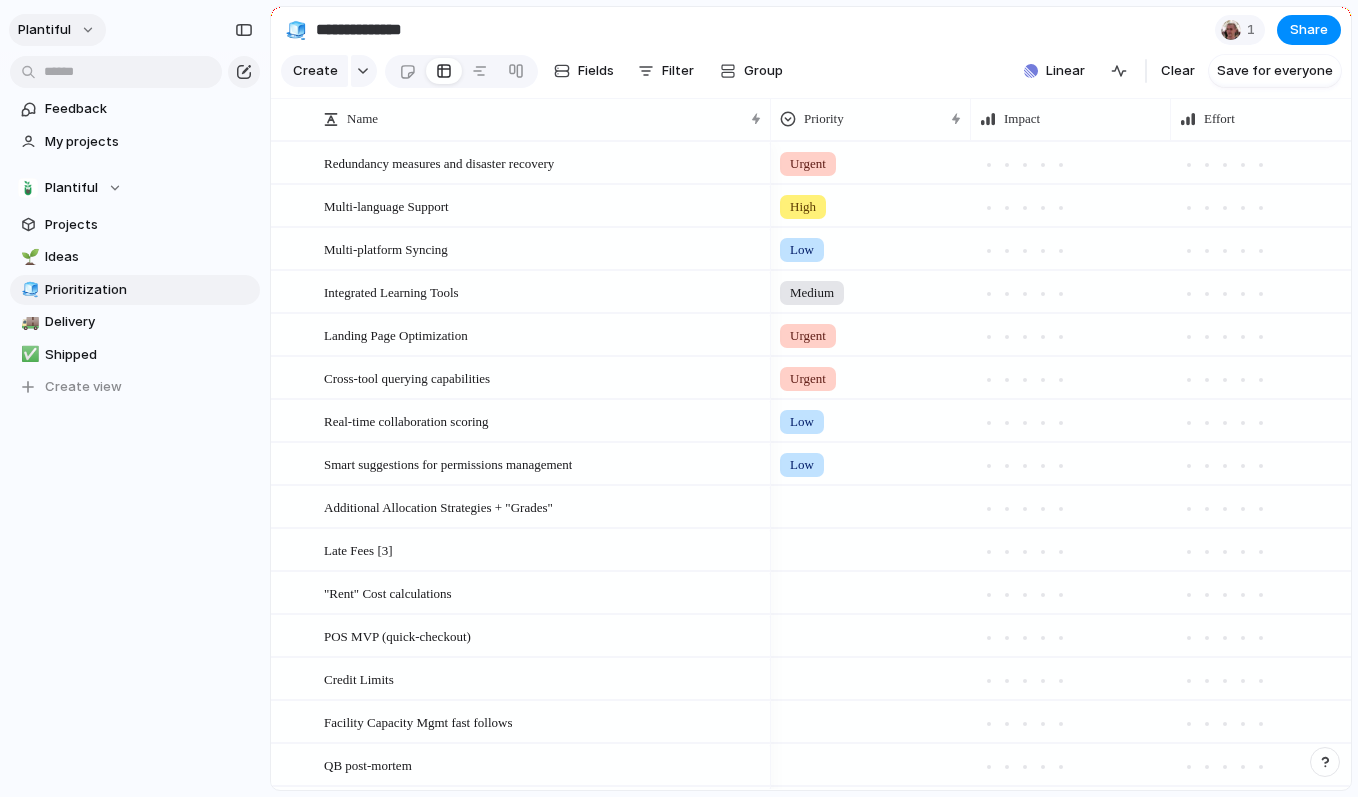 click on "Plantiful" at bounding box center [57, 30] 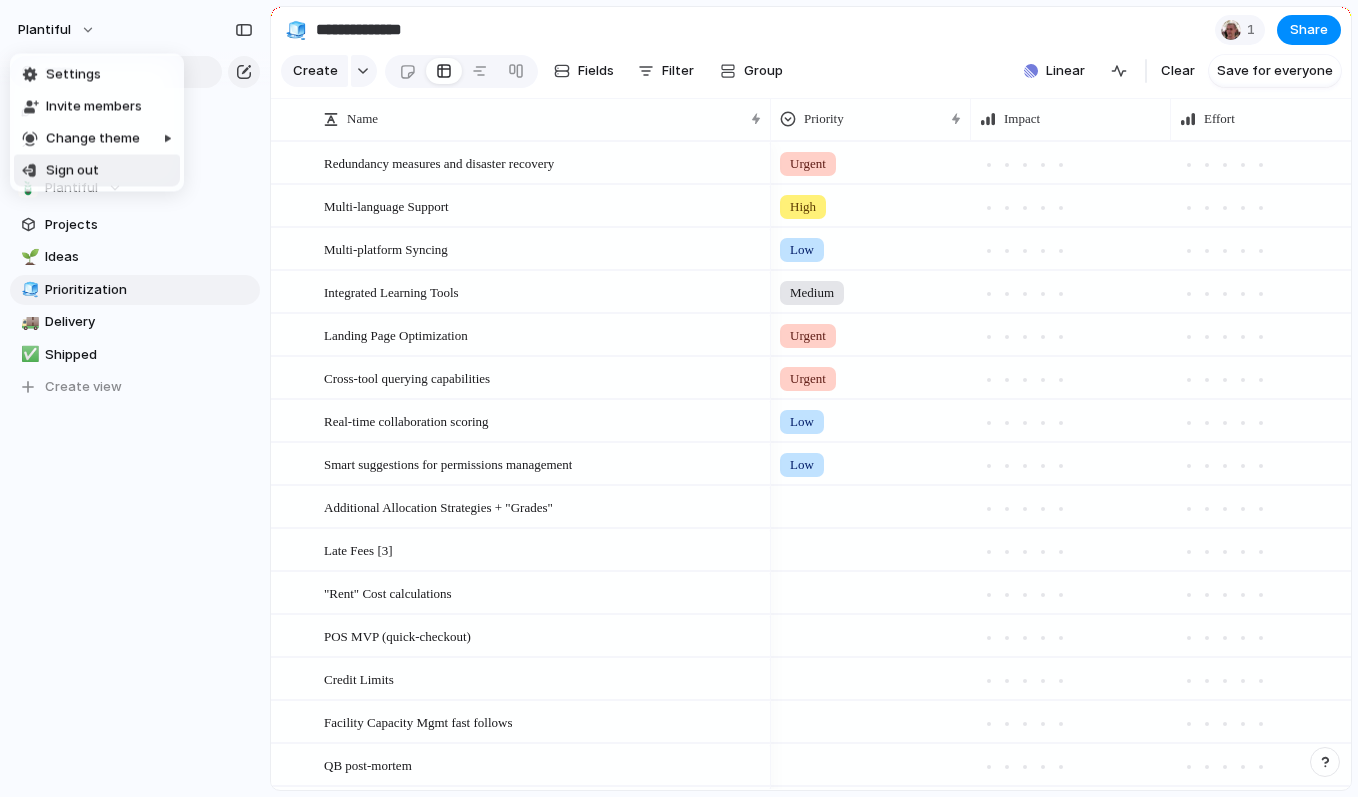 click on "Sign out" at bounding box center (72, 171) 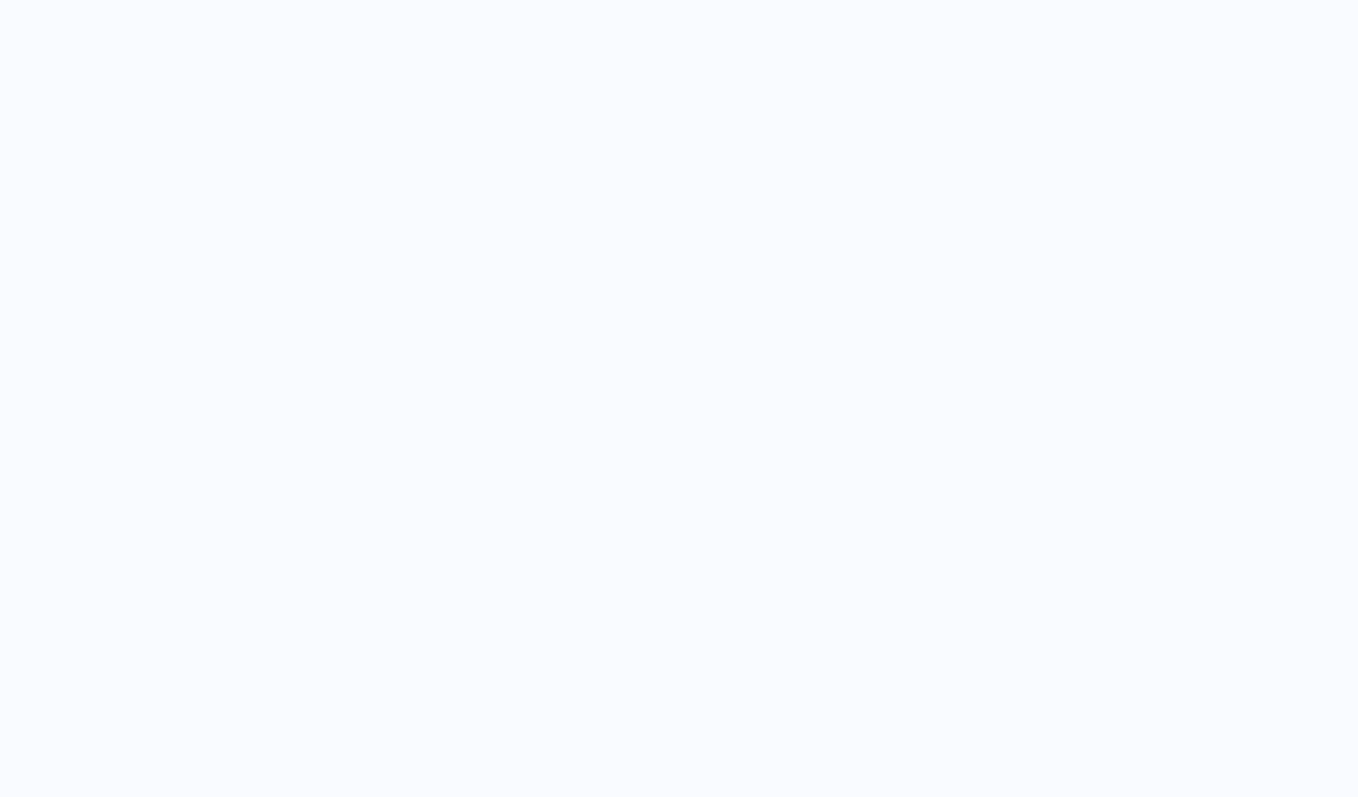 scroll, scrollTop: 0, scrollLeft: 0, axis: both 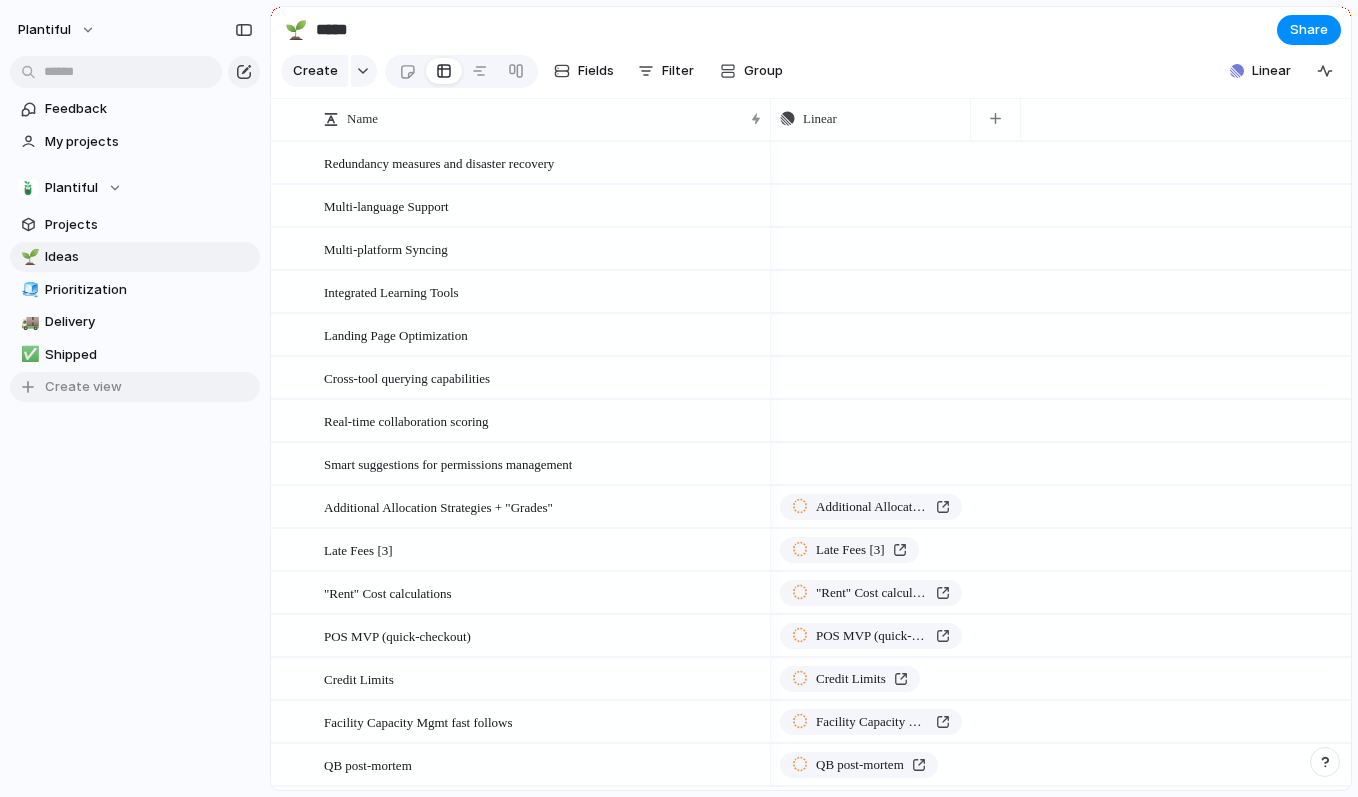 click on "Create view" at bounding box center [83, 387] 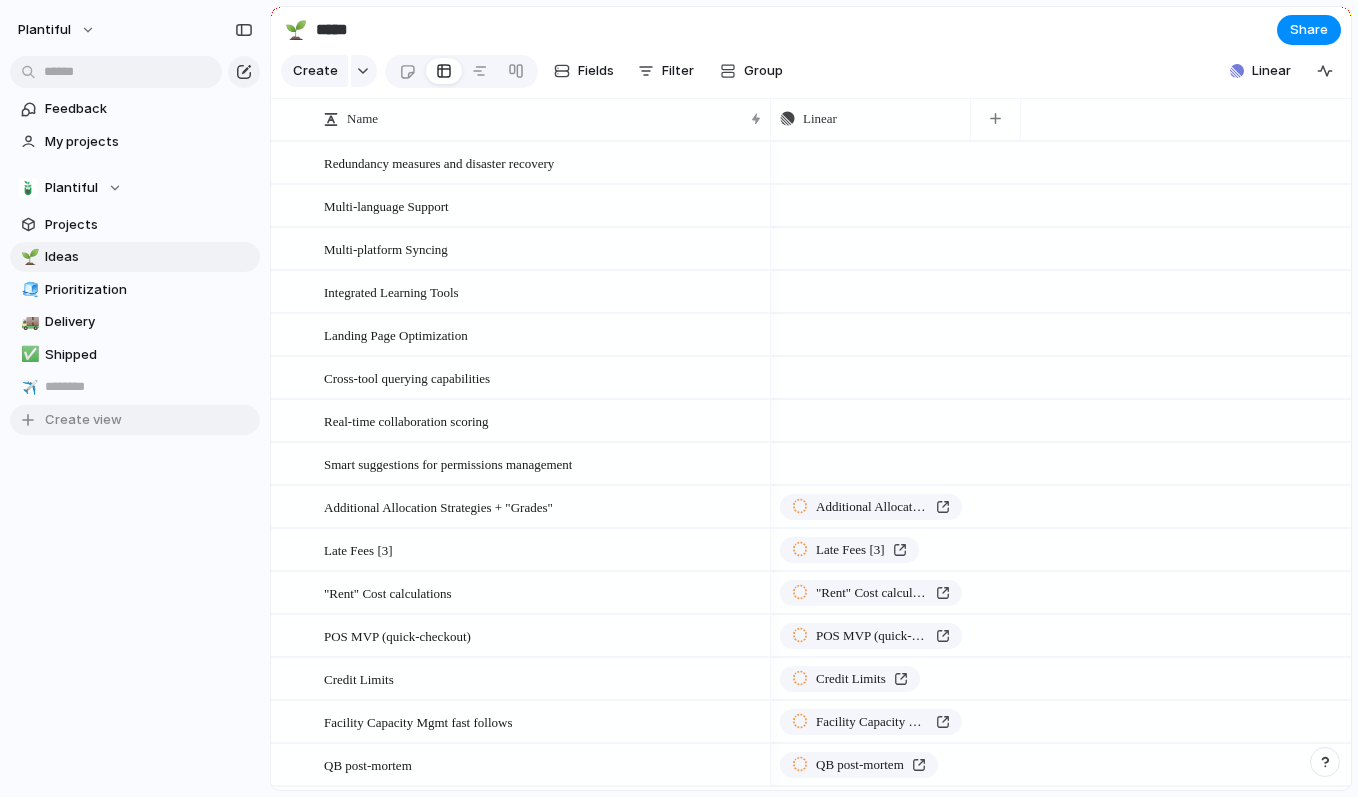 type 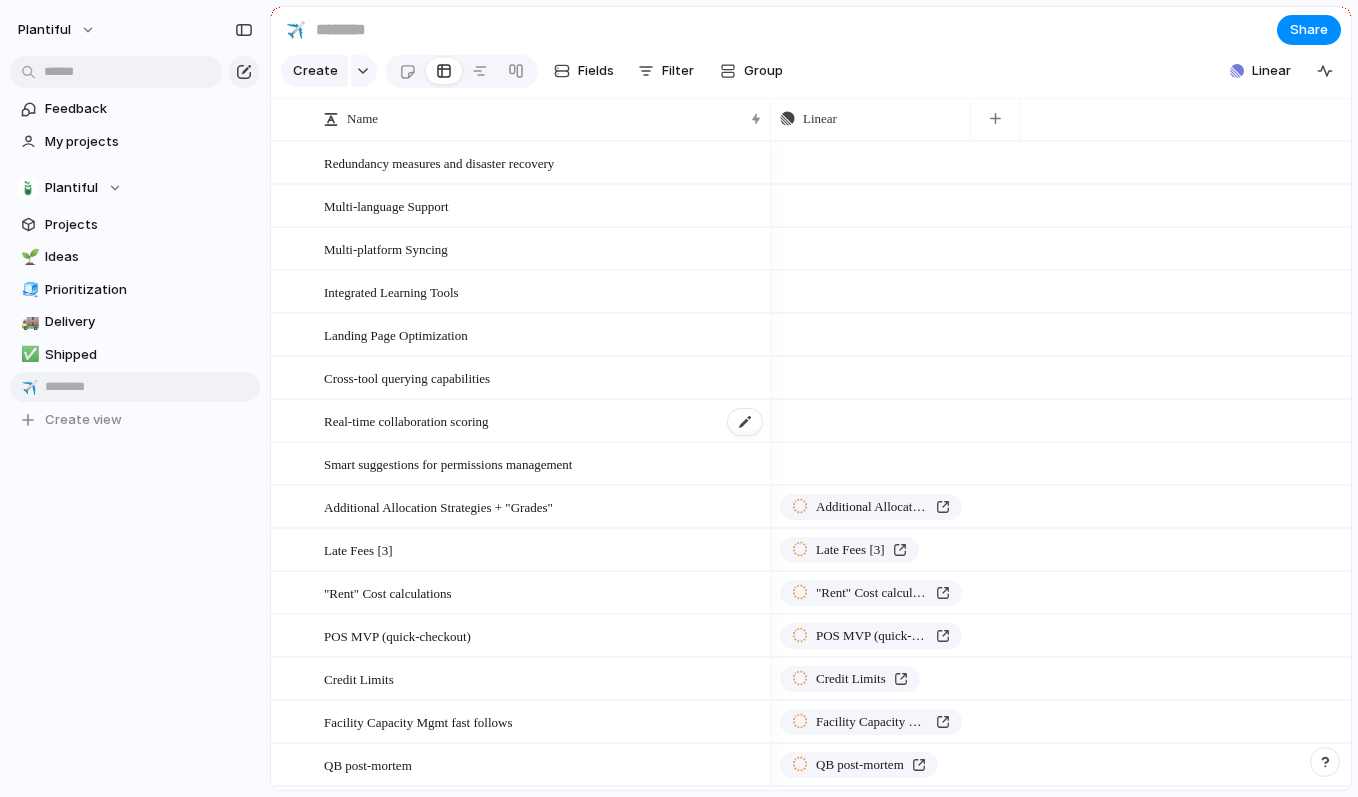scroll, scrollTop: 75, scrollLeft: 0, axis: vertical 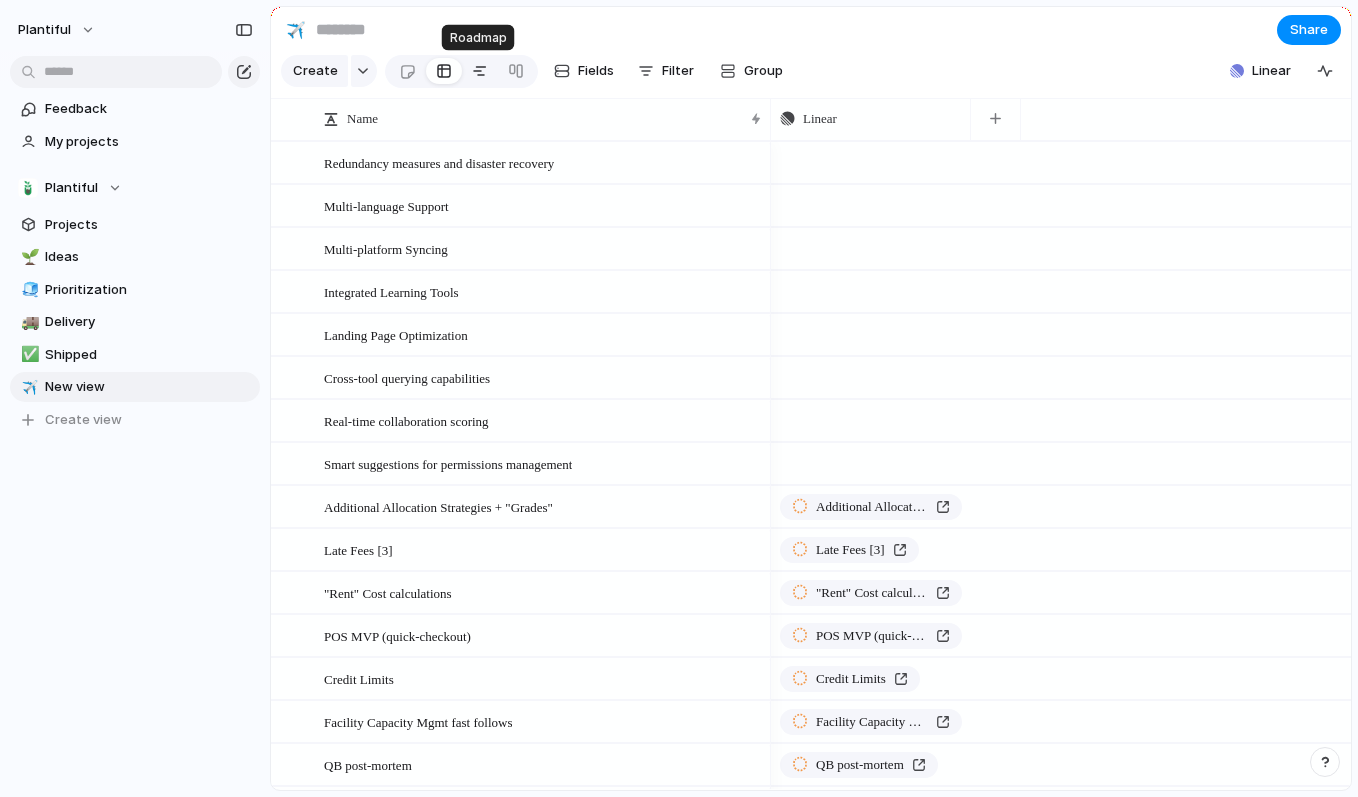 click at bounding box center [480, 71] 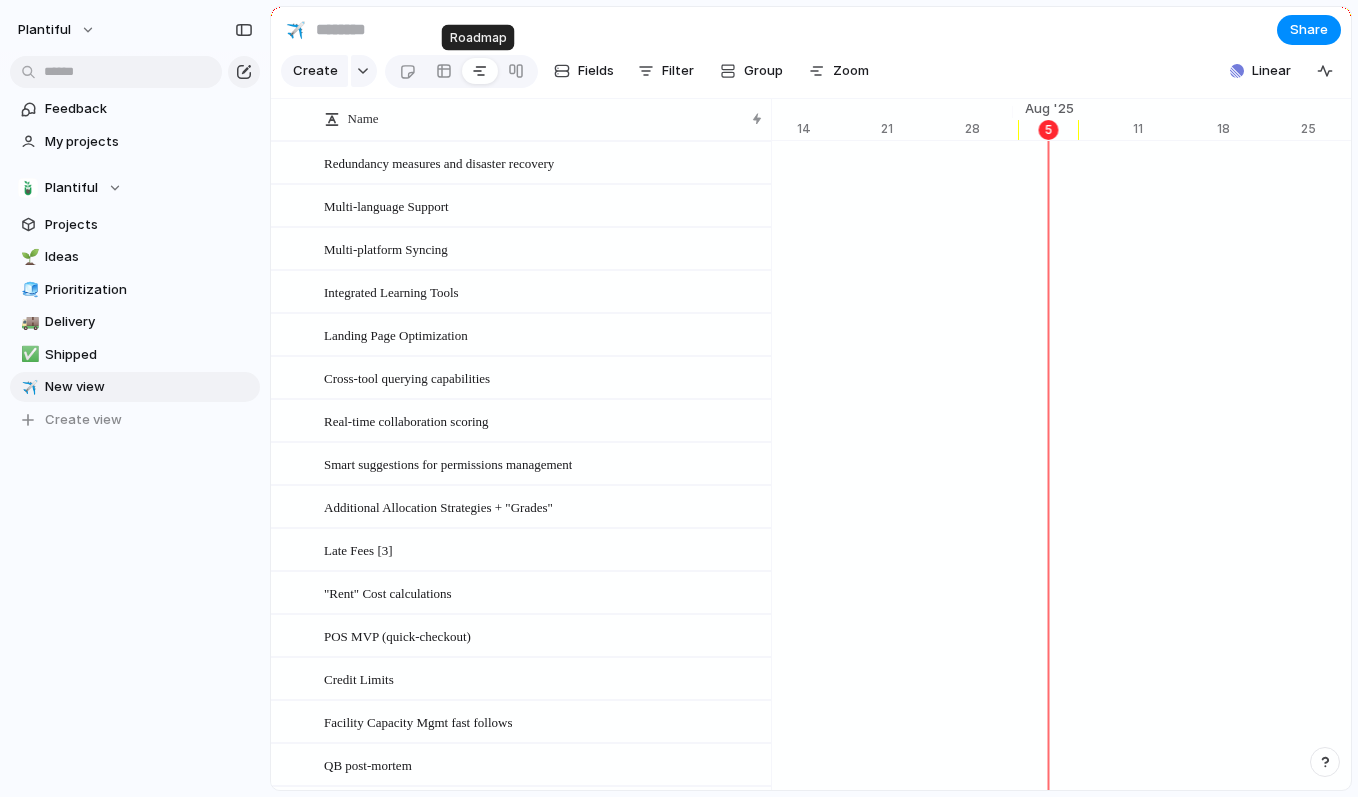 scroll, scrollTop: 0, scrollLeft: 12911, axis: horizontal 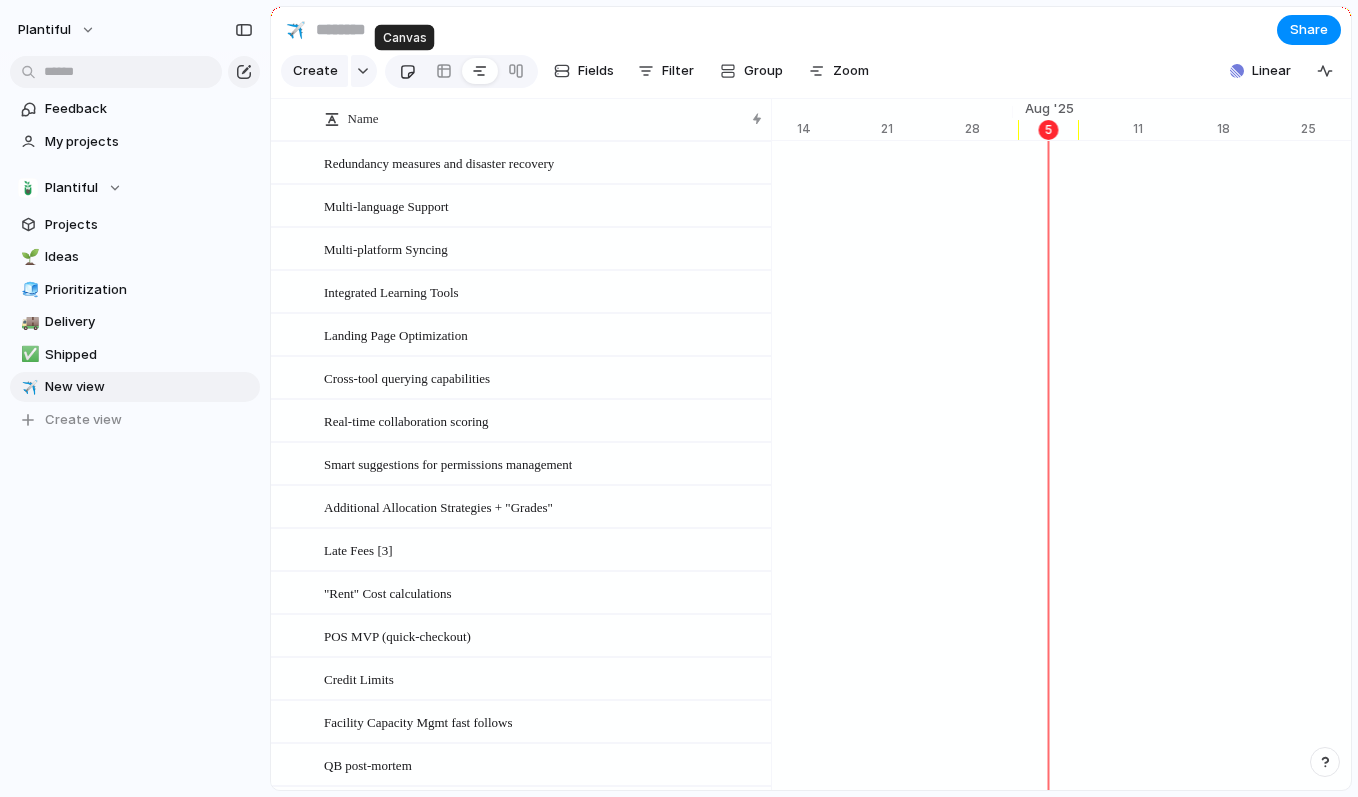 click at bounding box center [407, 71] 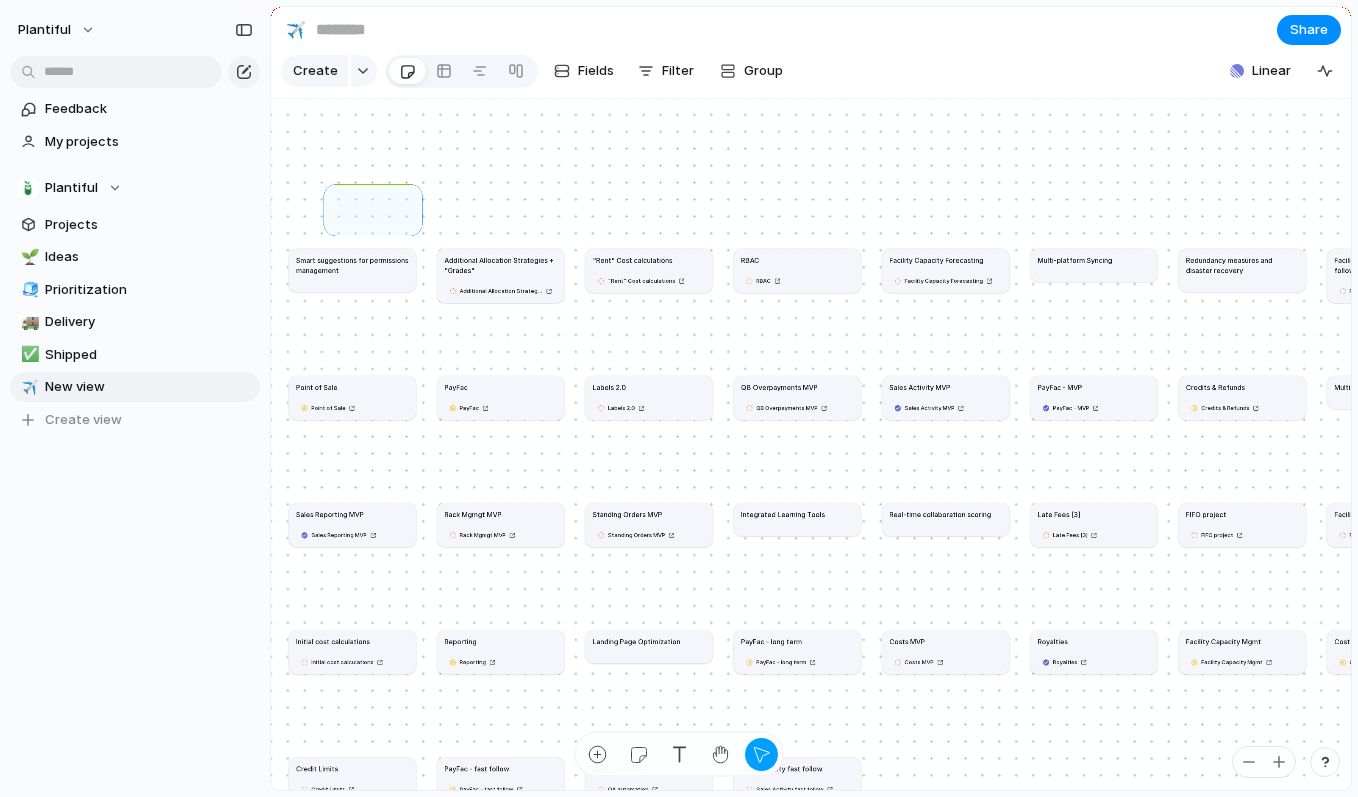 drag, startPoint x: 329, startPoint y: 189, endPoint x: 417, endPoint y: 230, distance: 97.082436 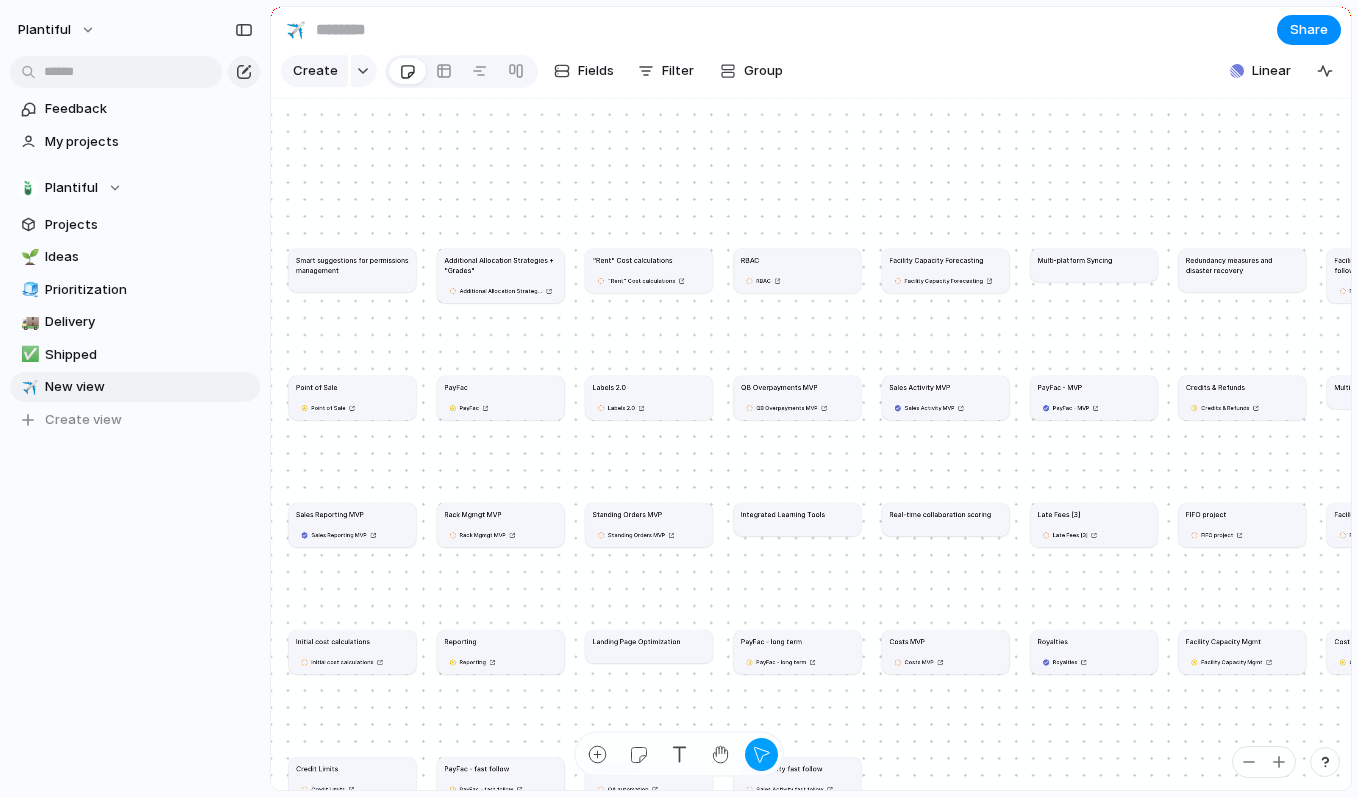 click on "Smart suggestions for permissions management" at bounding box center [352, 265] 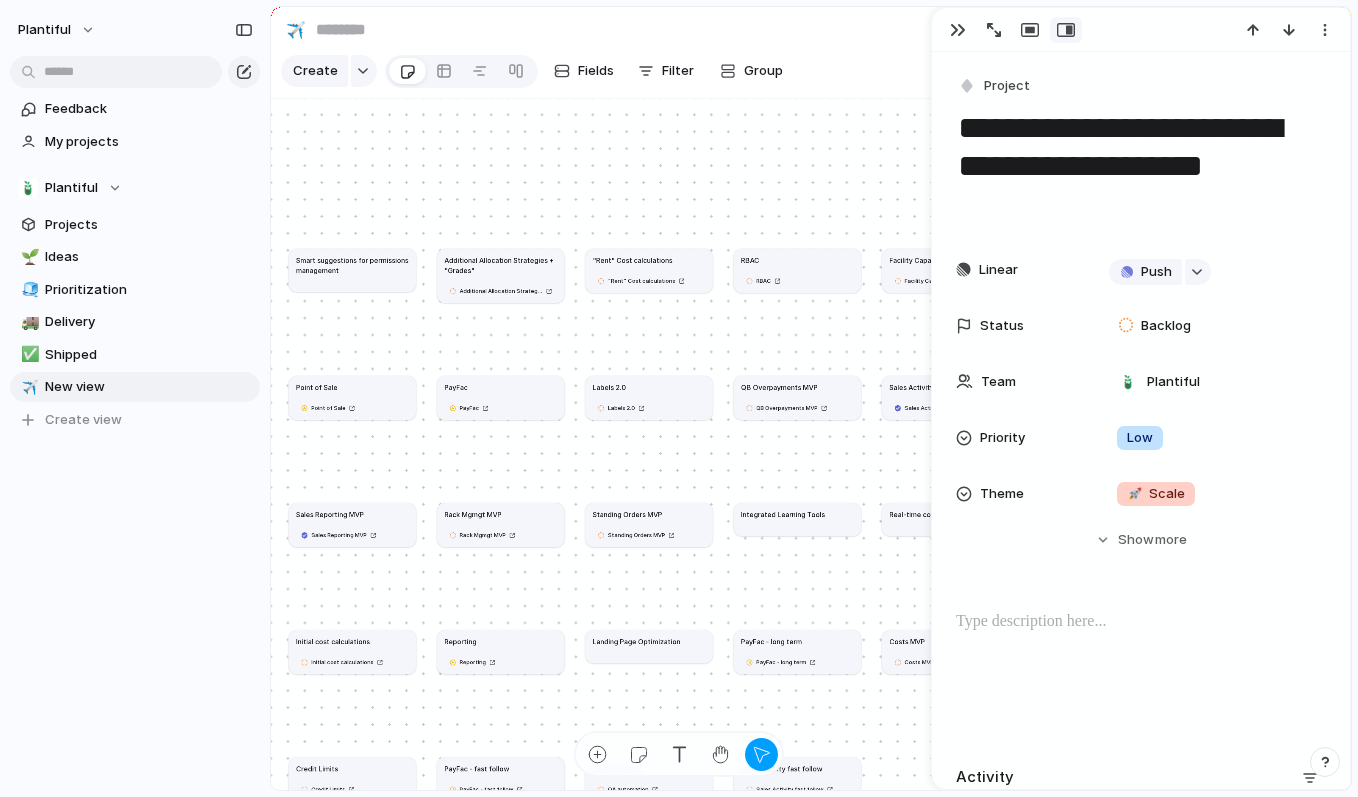 click on "Create Fields Filter Group Zoom" at bounding box center [537, 71] 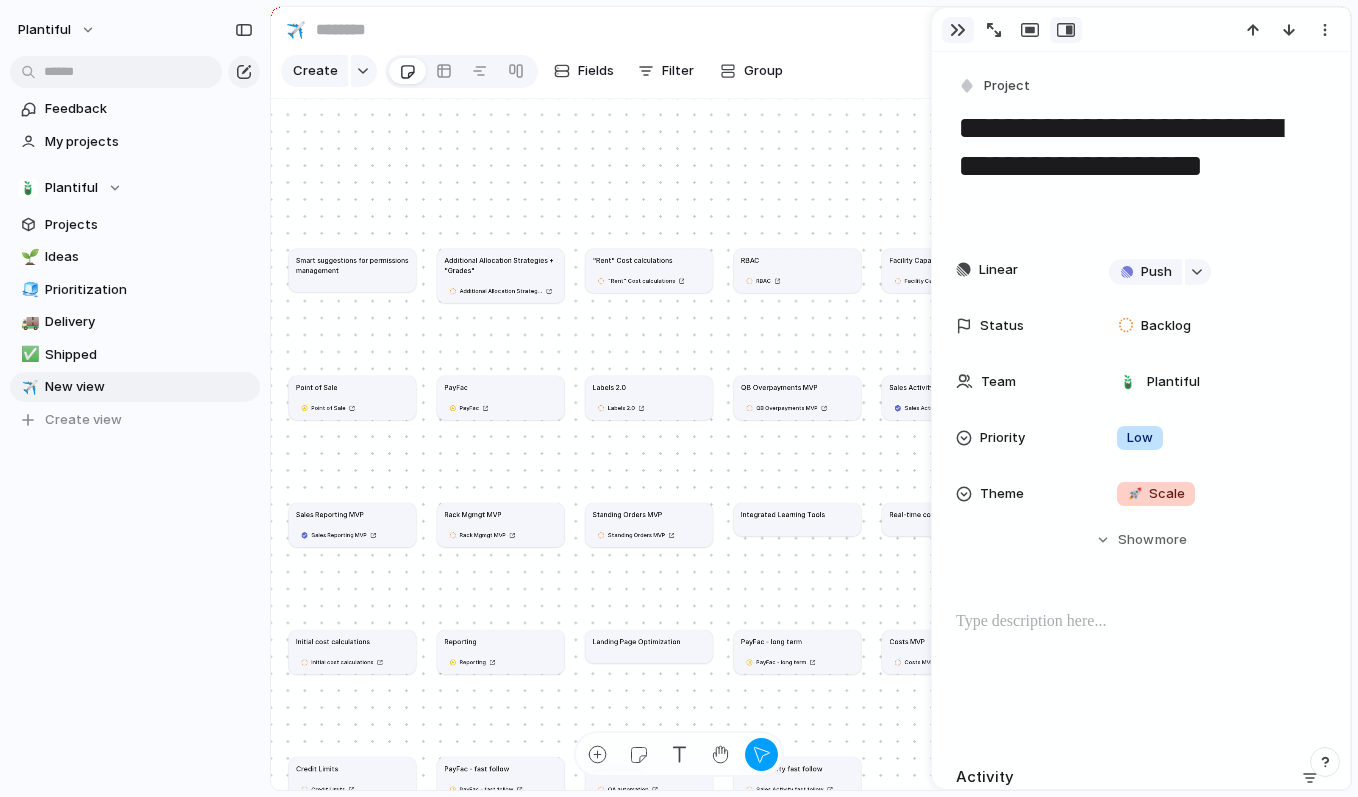click at bounding box center [958, 30] 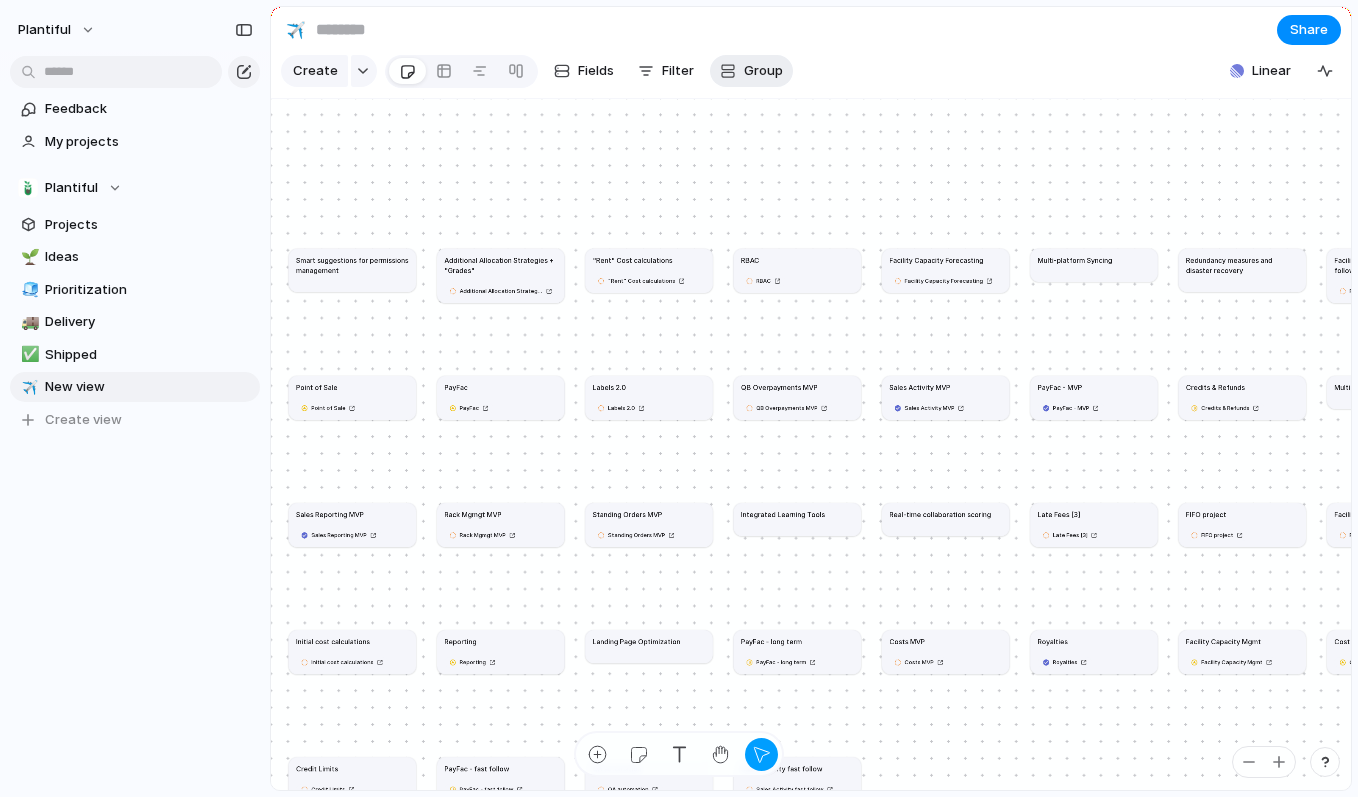 click on "Group" at bounding box center [763, 71] 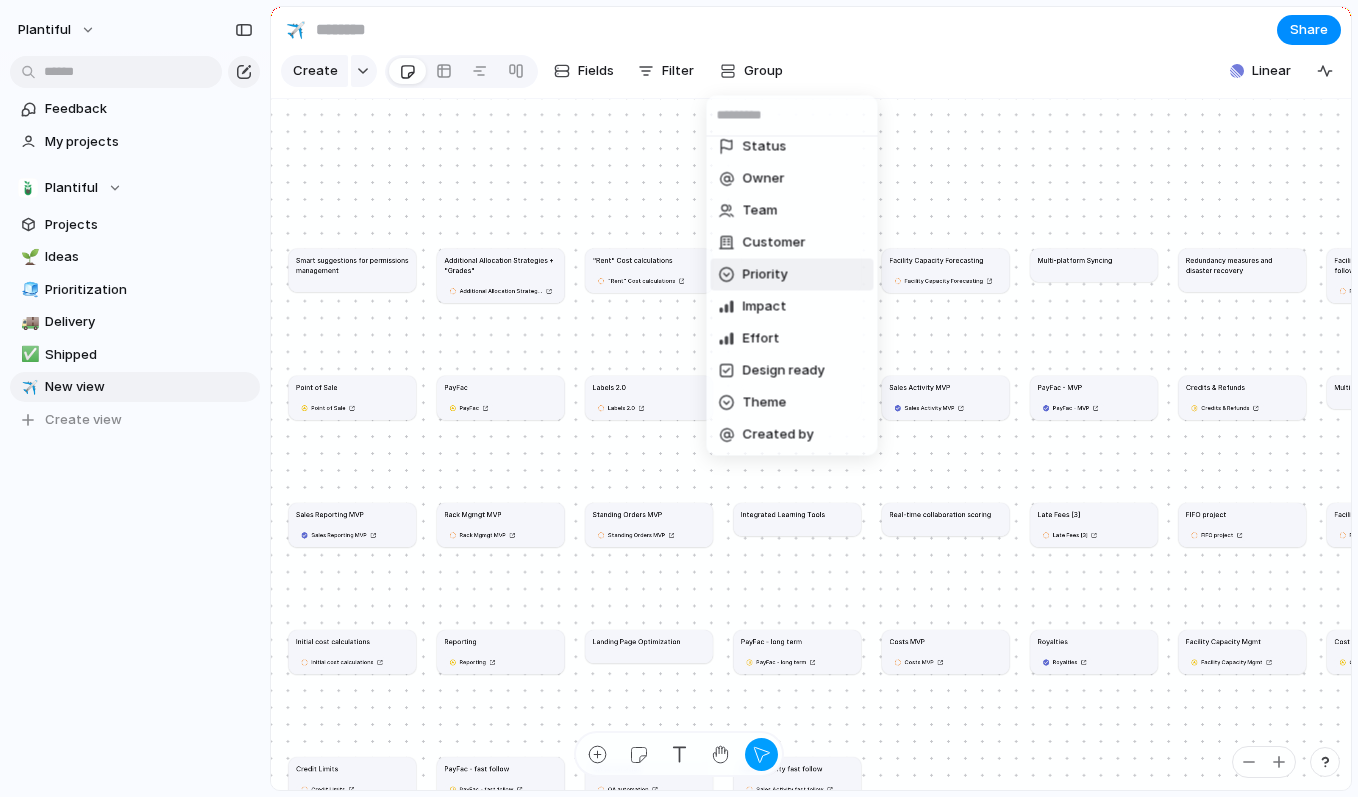 scroll, scrollTop: 0, scrollLeft: 0, axis: both 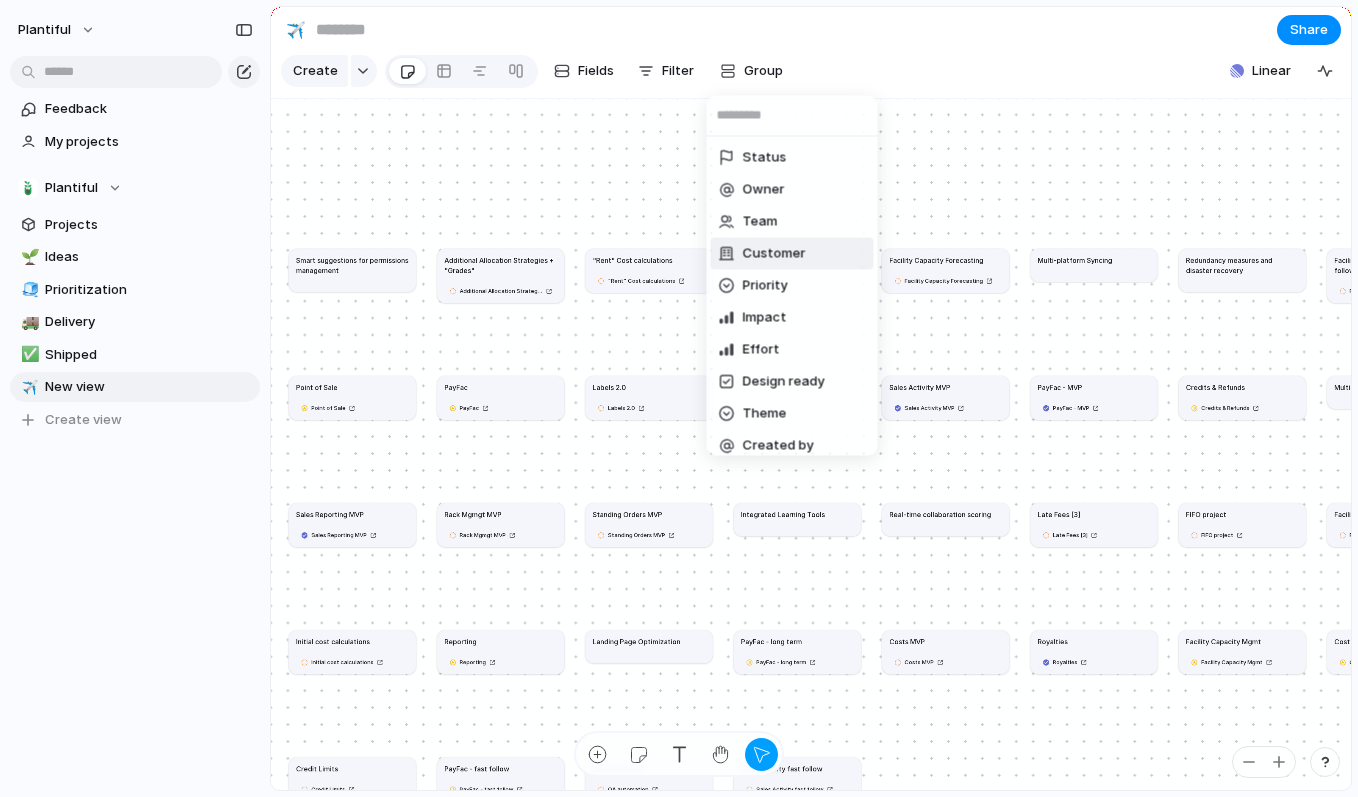 click on "Customer" at bounding box center (774, 254) 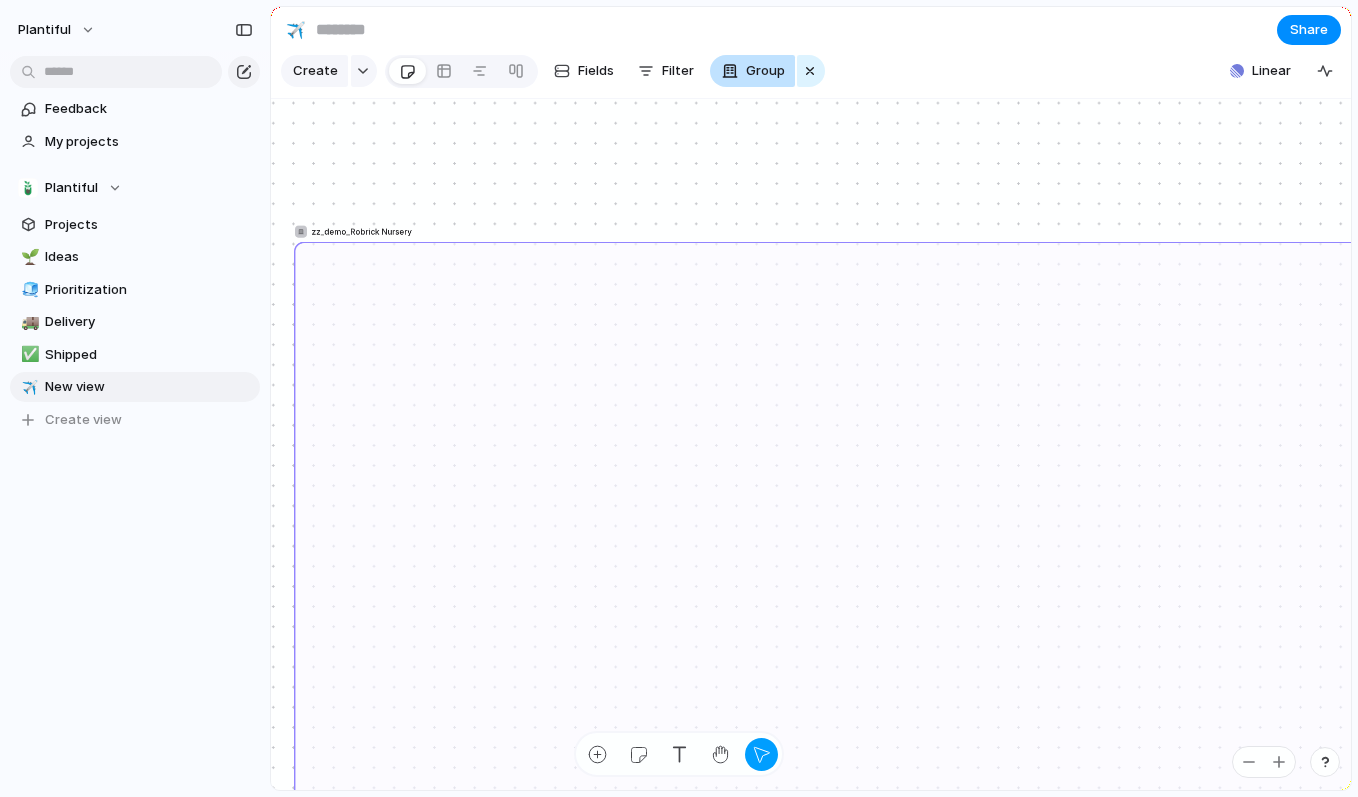 click on "Group" at bounding box center [765, 71] 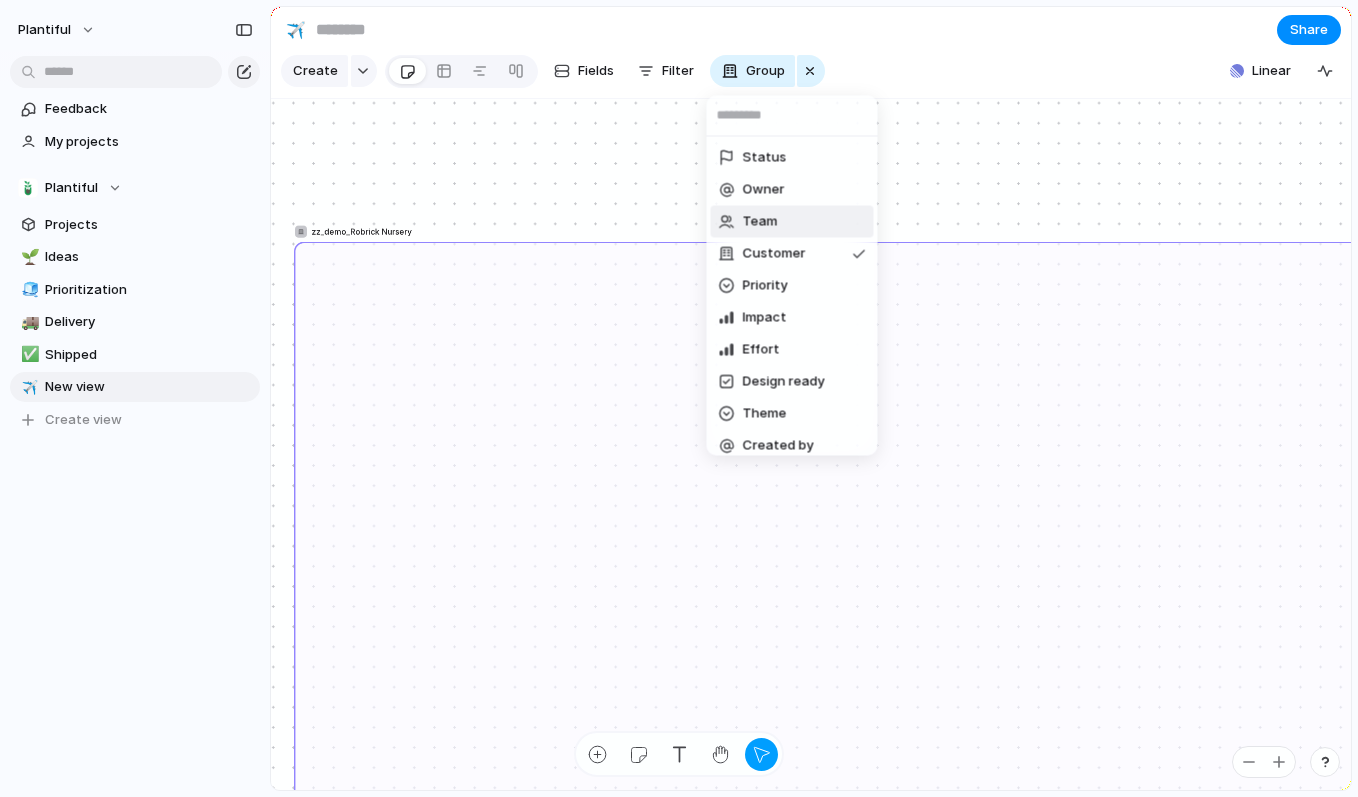 click on "Team" at bounding box center (760, 222) 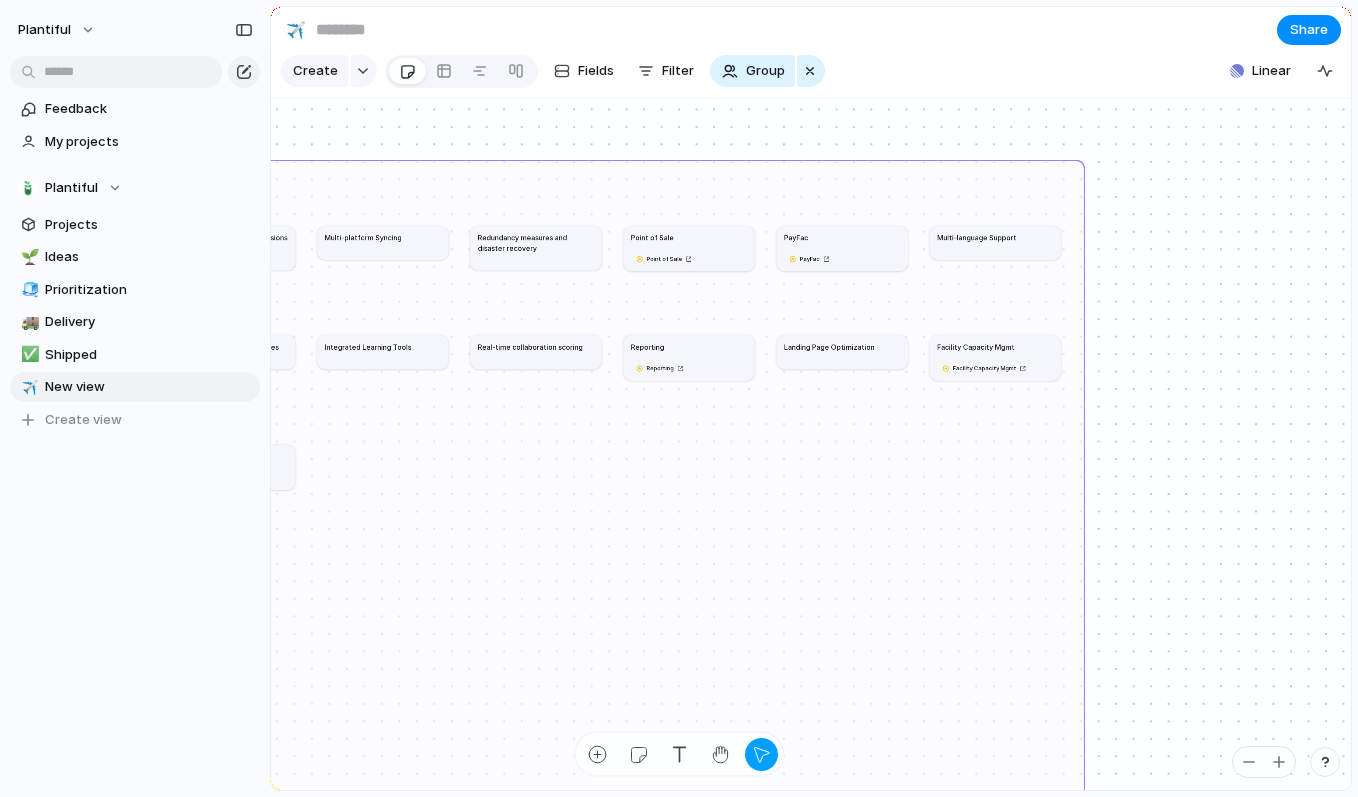 click on "Redundancy measures and disaster recovery" at bounding box center (535, 247) 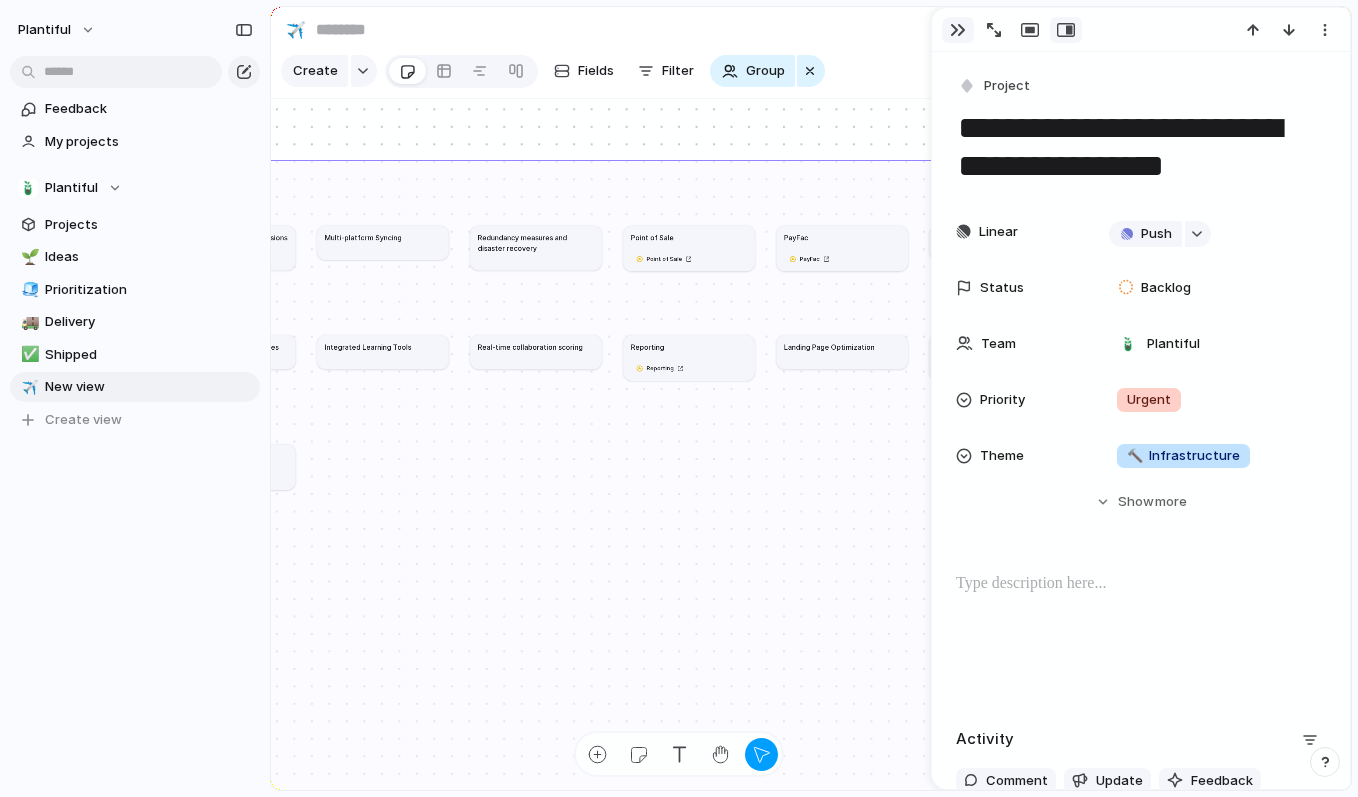 click at bounding box center [958, 30] 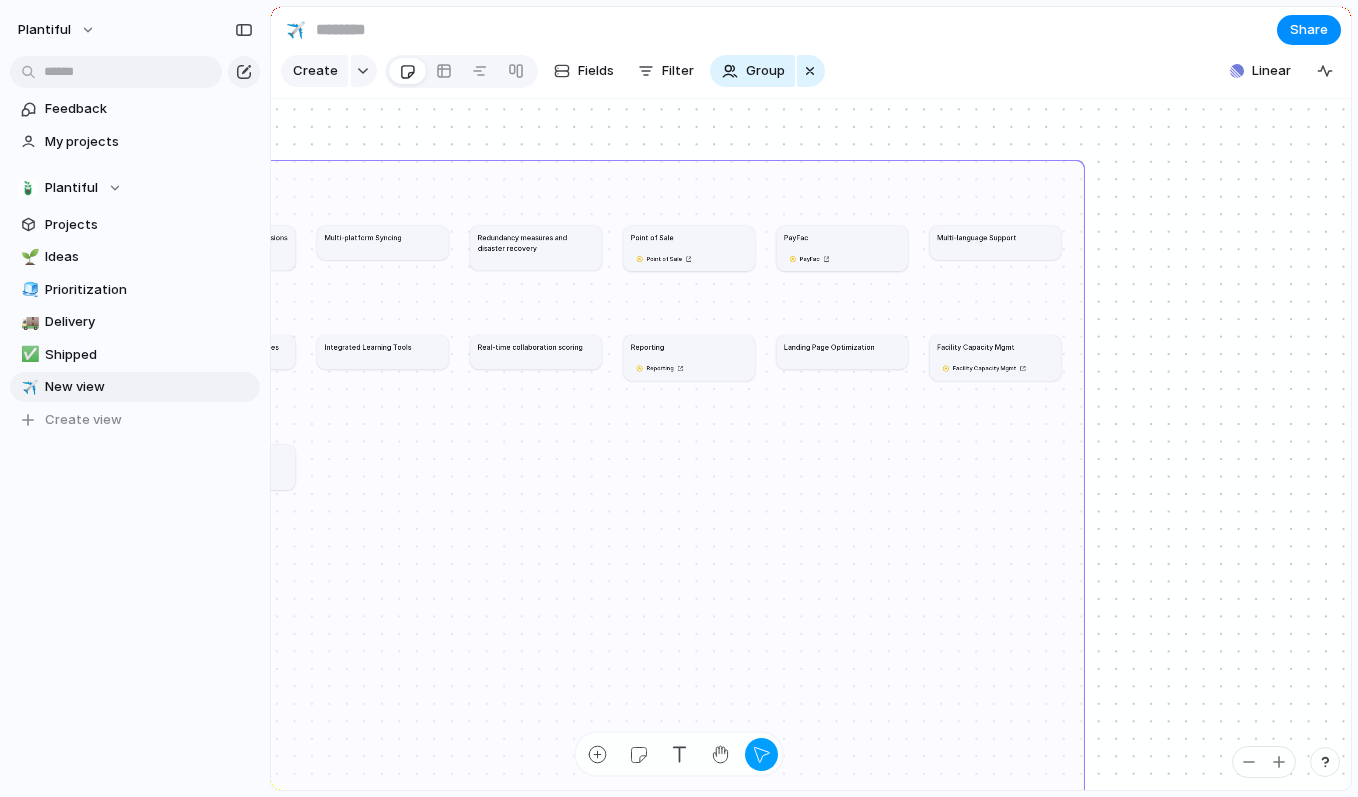 click on "Create Fields Filter Group Zoom Linear" at bounding box center [811, 75] 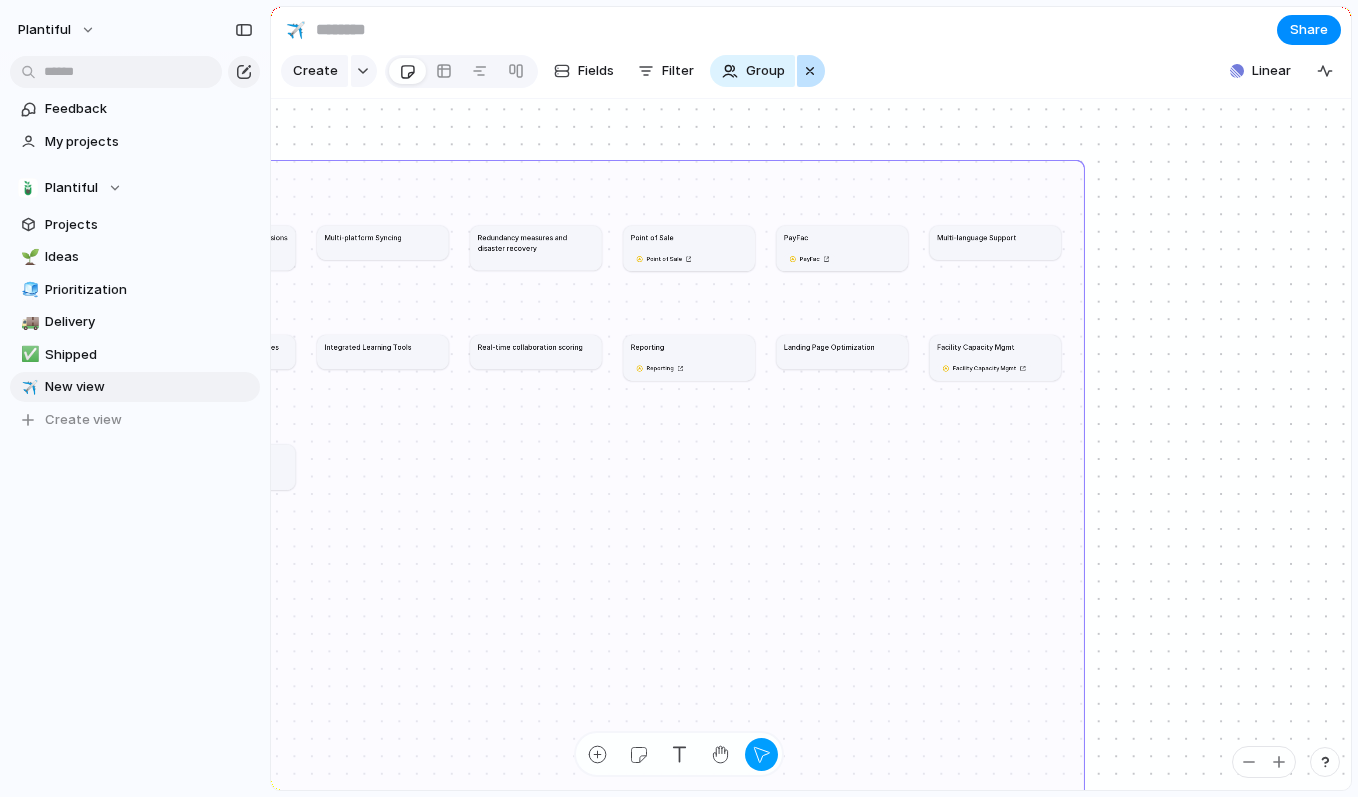 click at bounding box center [810, 71] 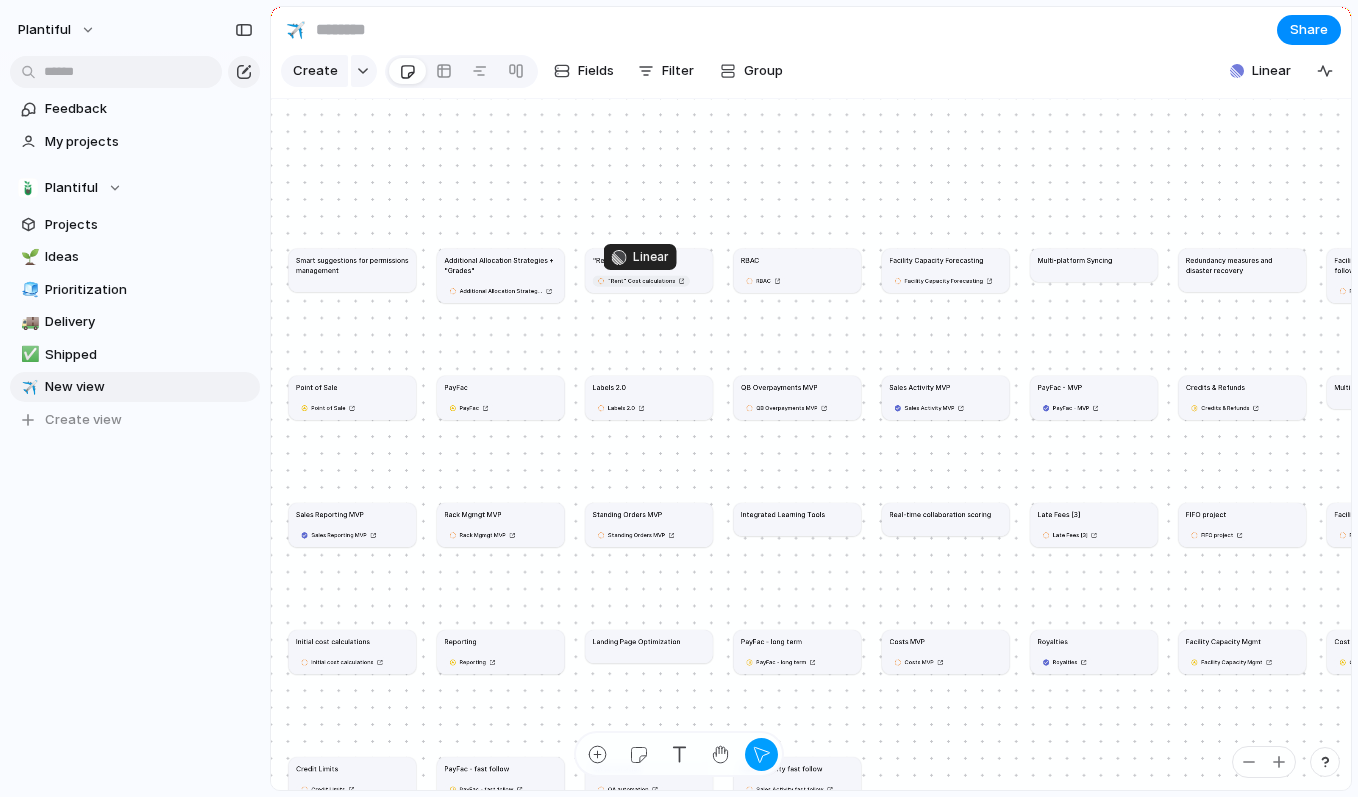 click on ""Rent" Cost calculations" at bounding box center (641, 280) 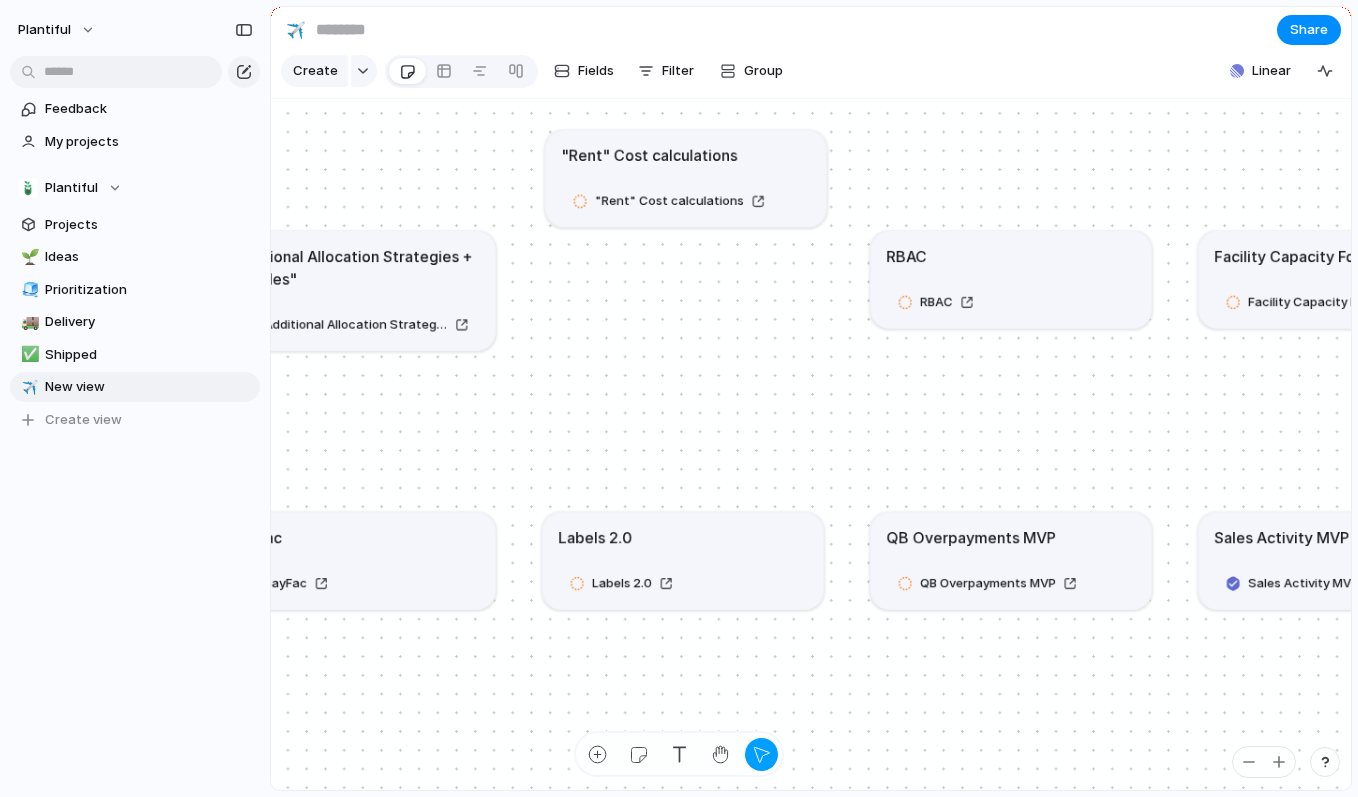 drag, startPoint x: 765, startPoint y: 263, endPoint x: 768, endPoint y: 161, distance: 102.044106 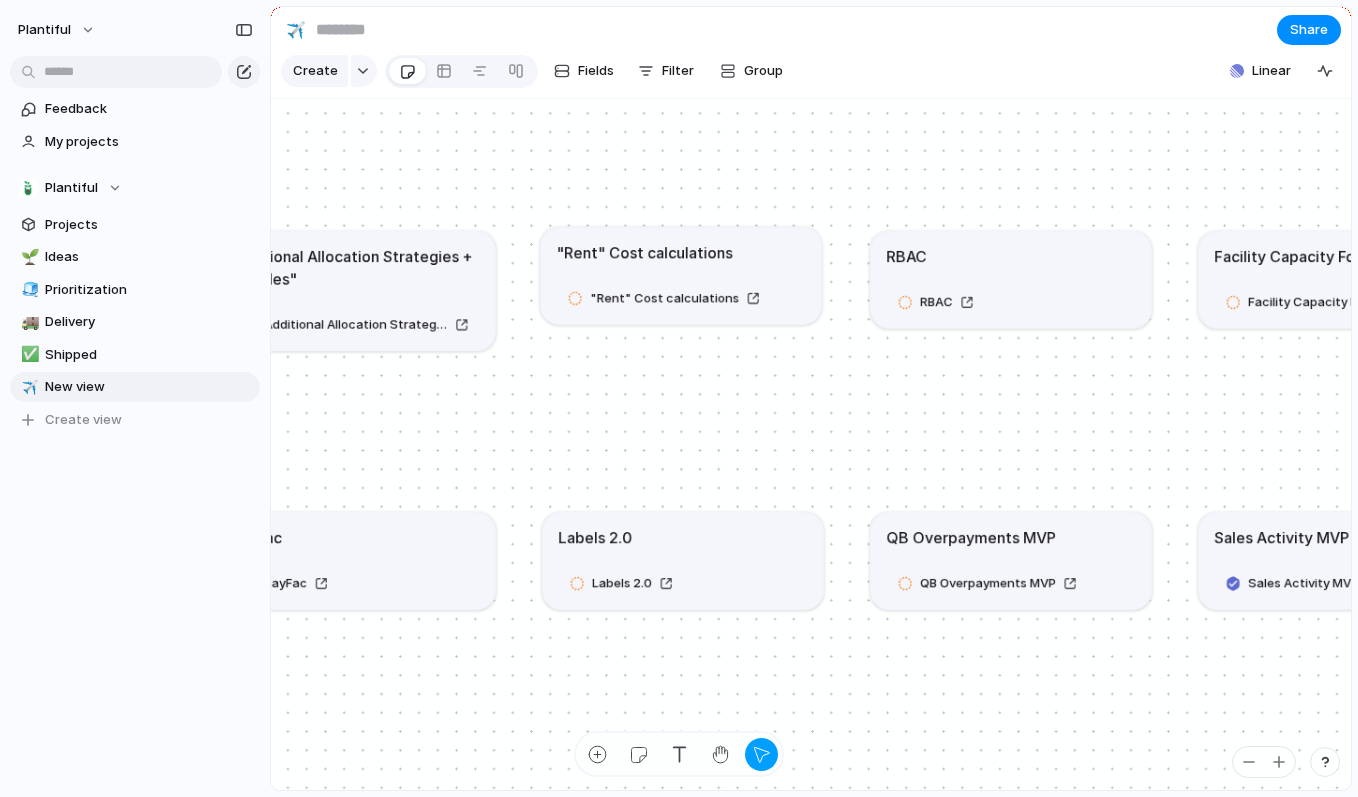 drag, startPoint x: 772, startPoint y: 163, endPoint x: 767, endPoint y: 261, distance: 98.12747 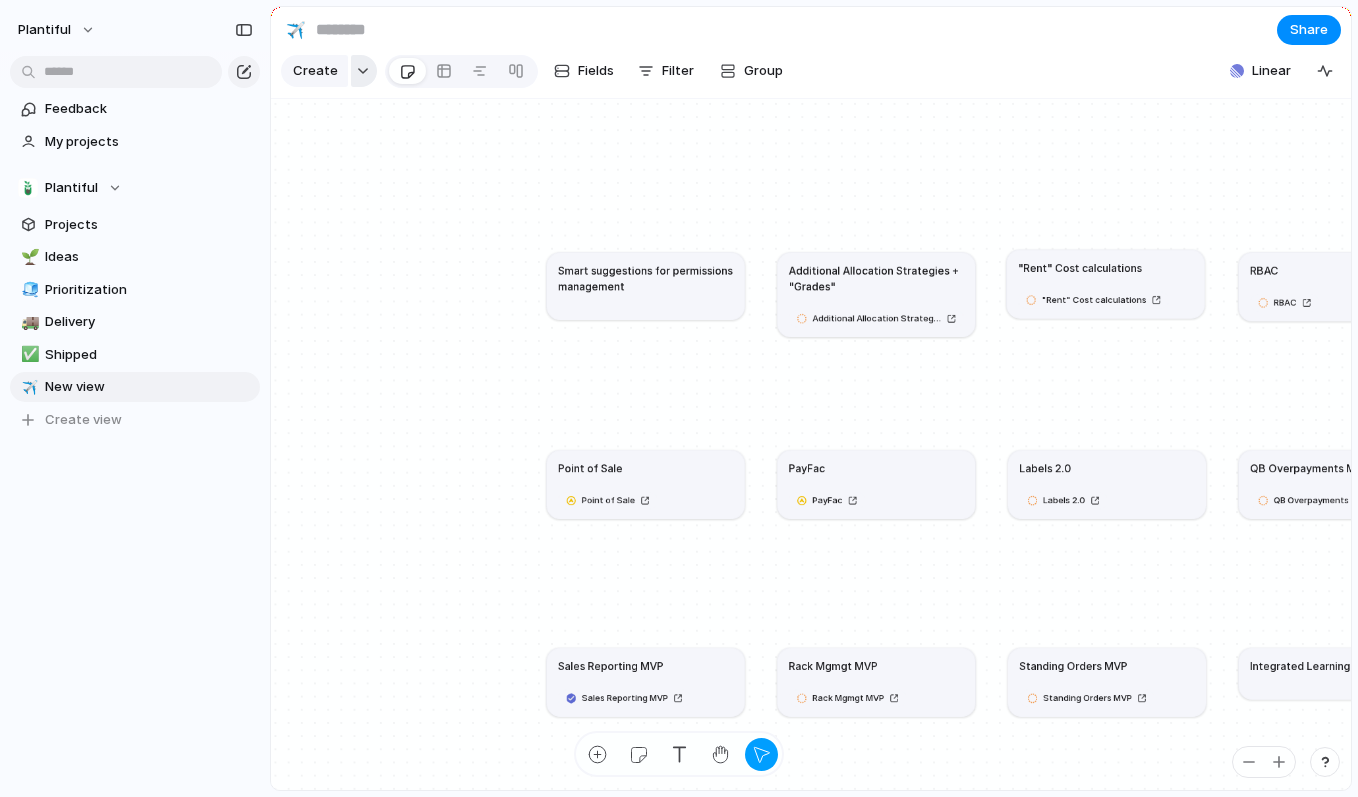 click at bounding box center [364, 71] 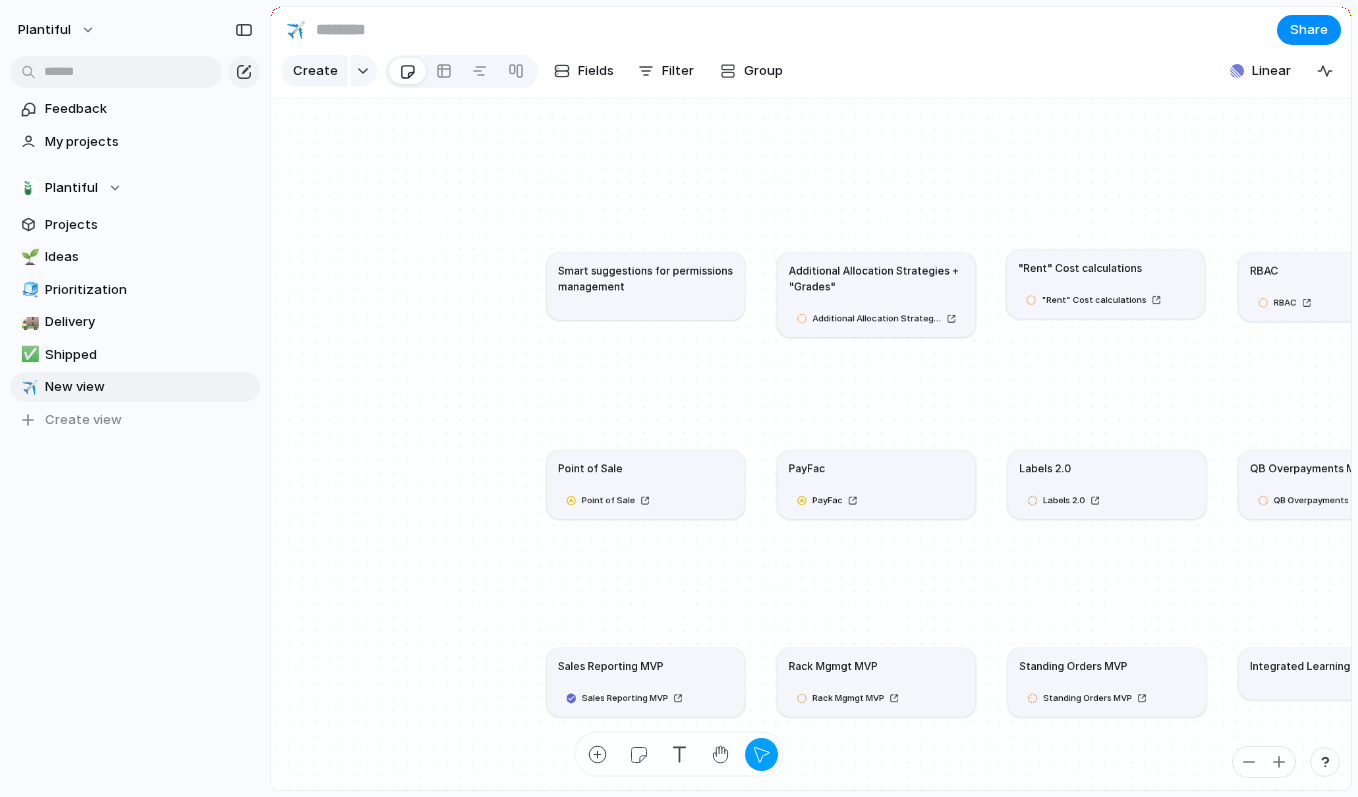 click on "Goal   Program   Initiative   Launch   Project   Customize" at bounding box center [679, 398] 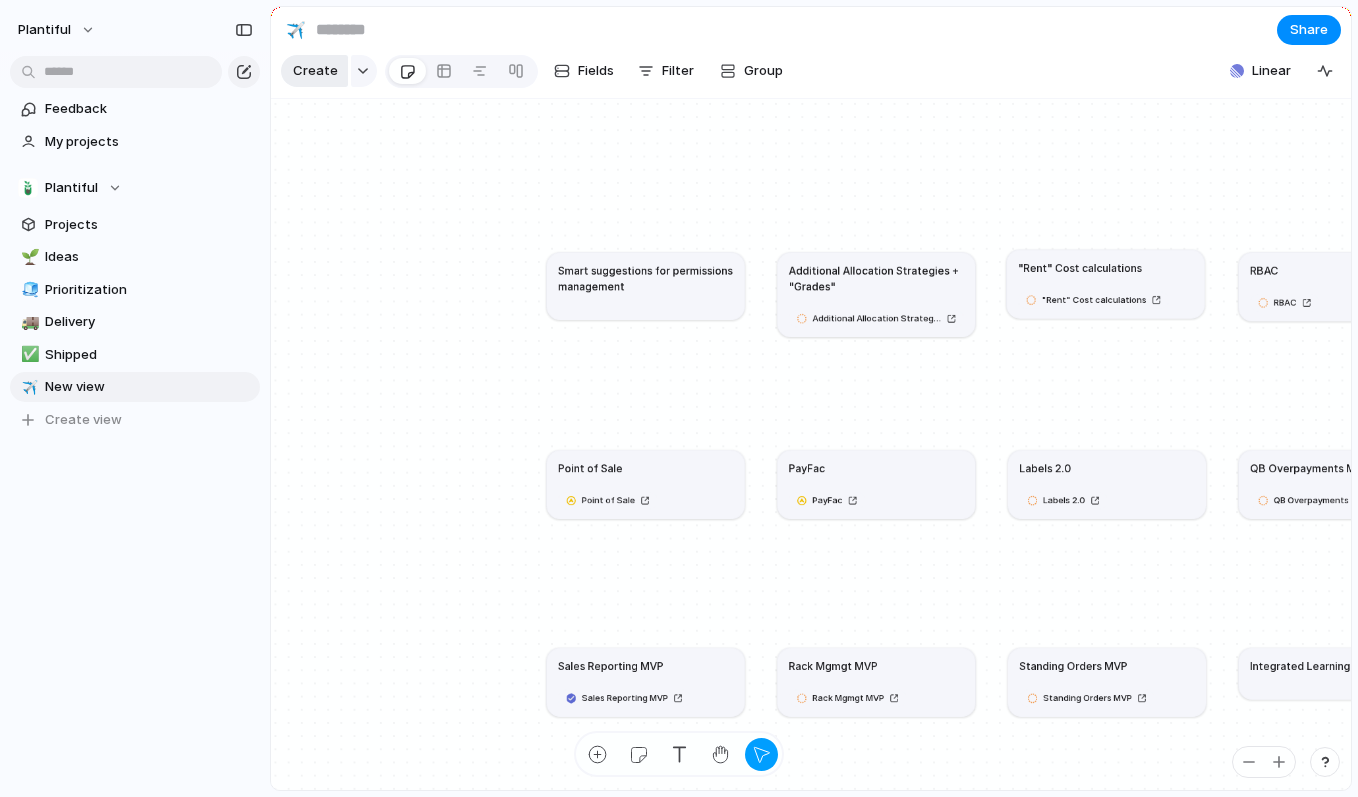 click on "Create" at bounding box center [315, 71] 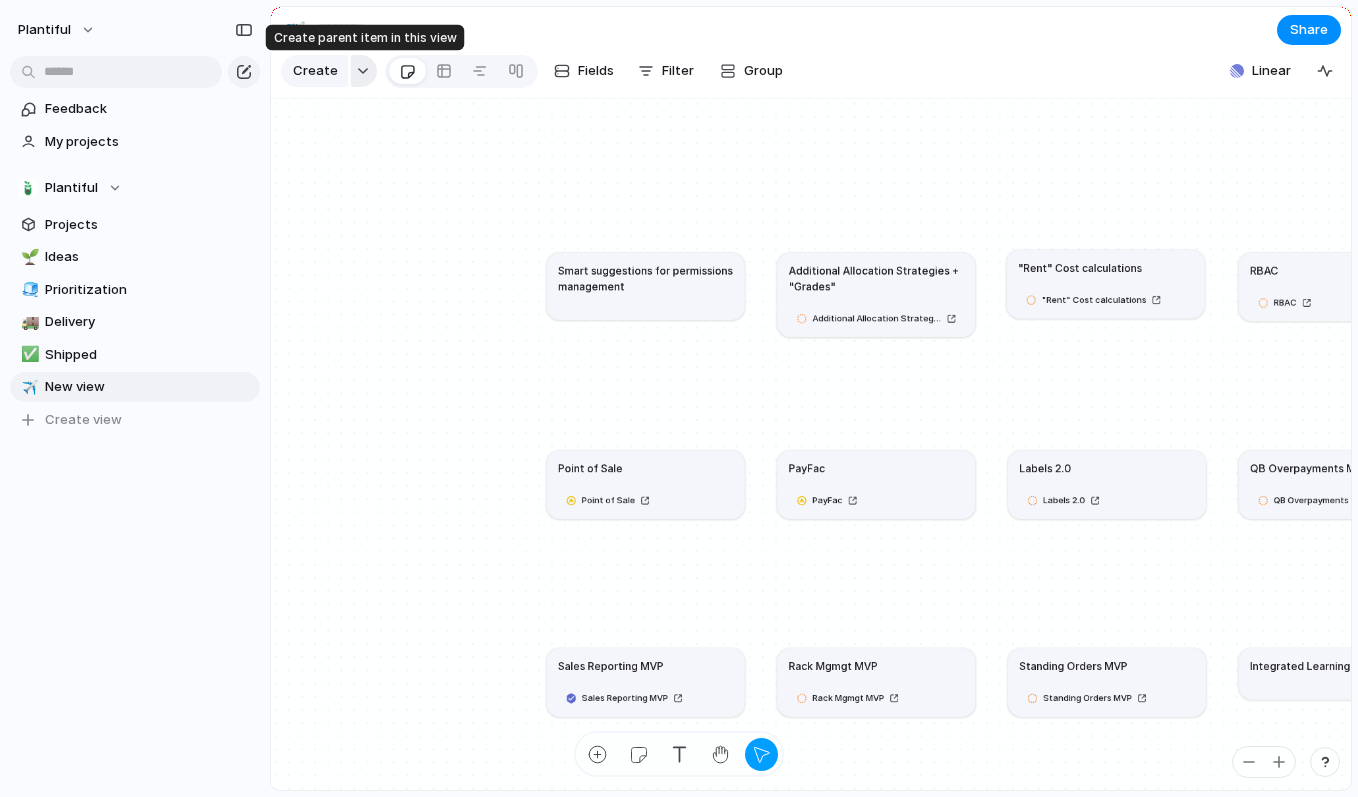 click at bounding box center (363, 71) 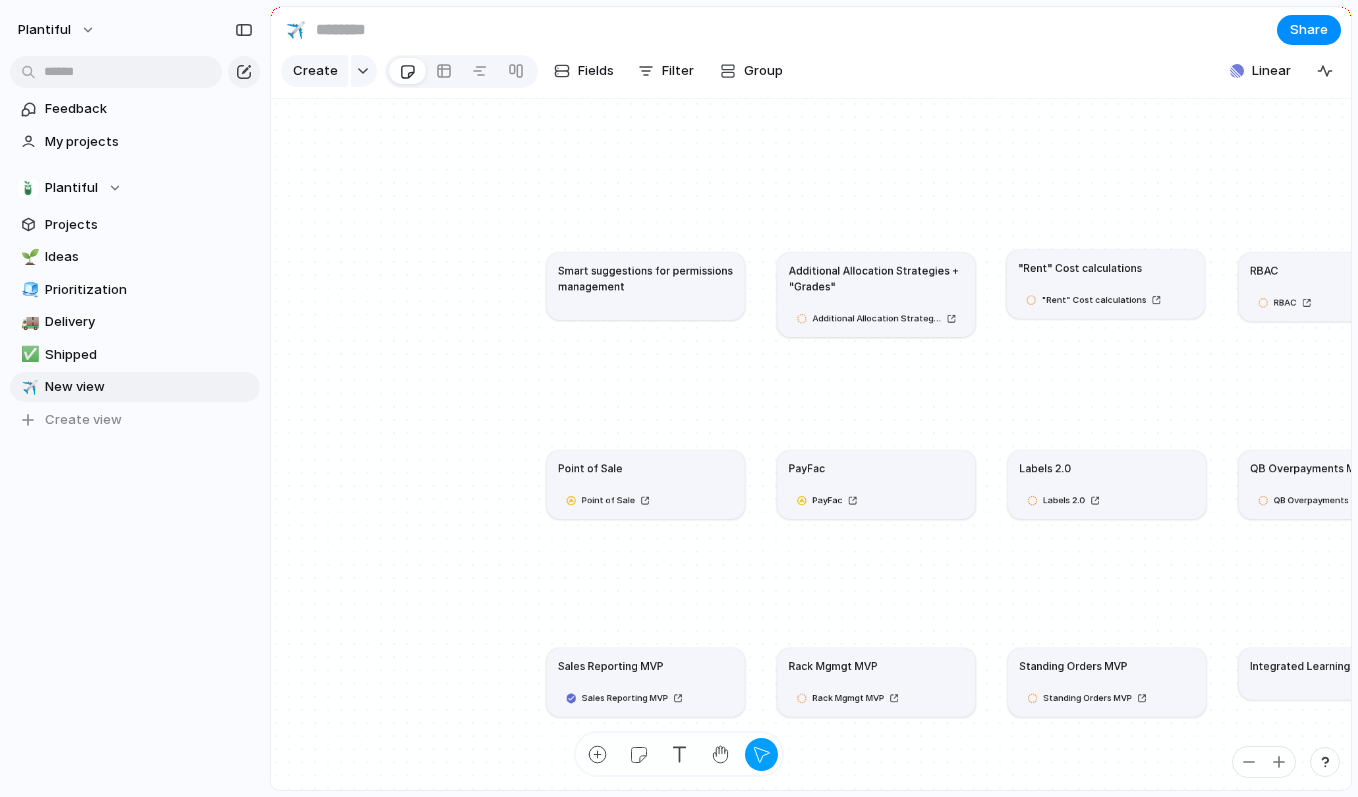 click on "Goal   Program   Initiative   Launch   Project   Customize" at bounding box center [679, 398] 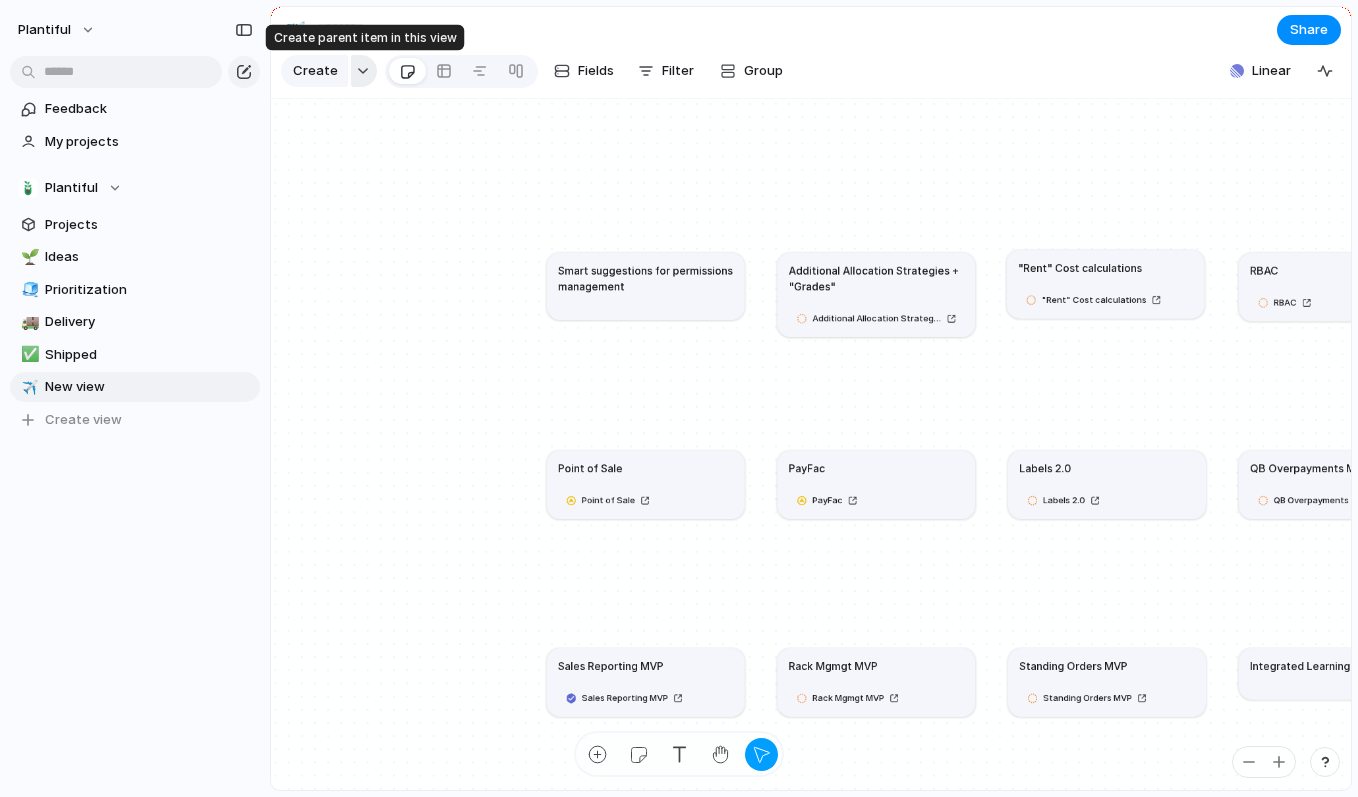 click at bounding box center (363, 71) 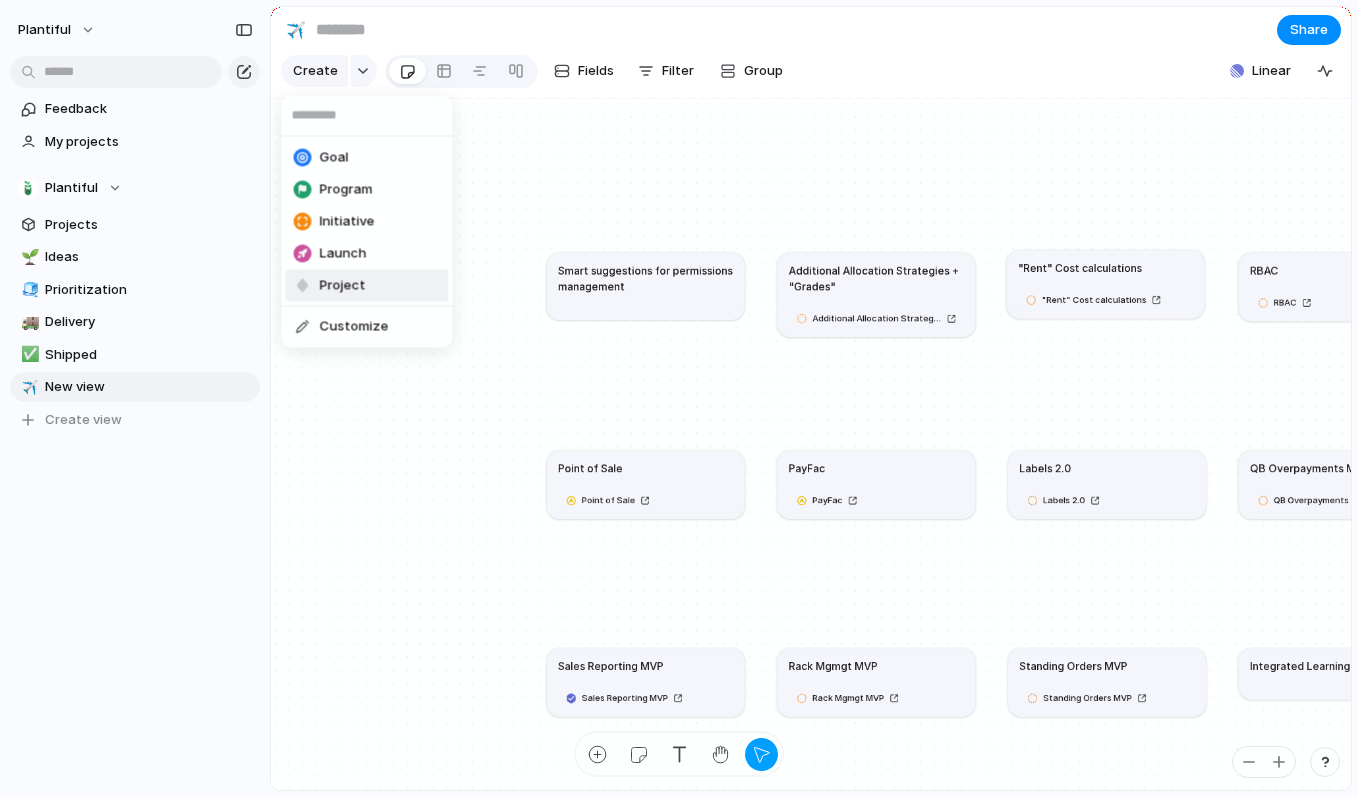 click on "Project" at bounding box center [343, 286] 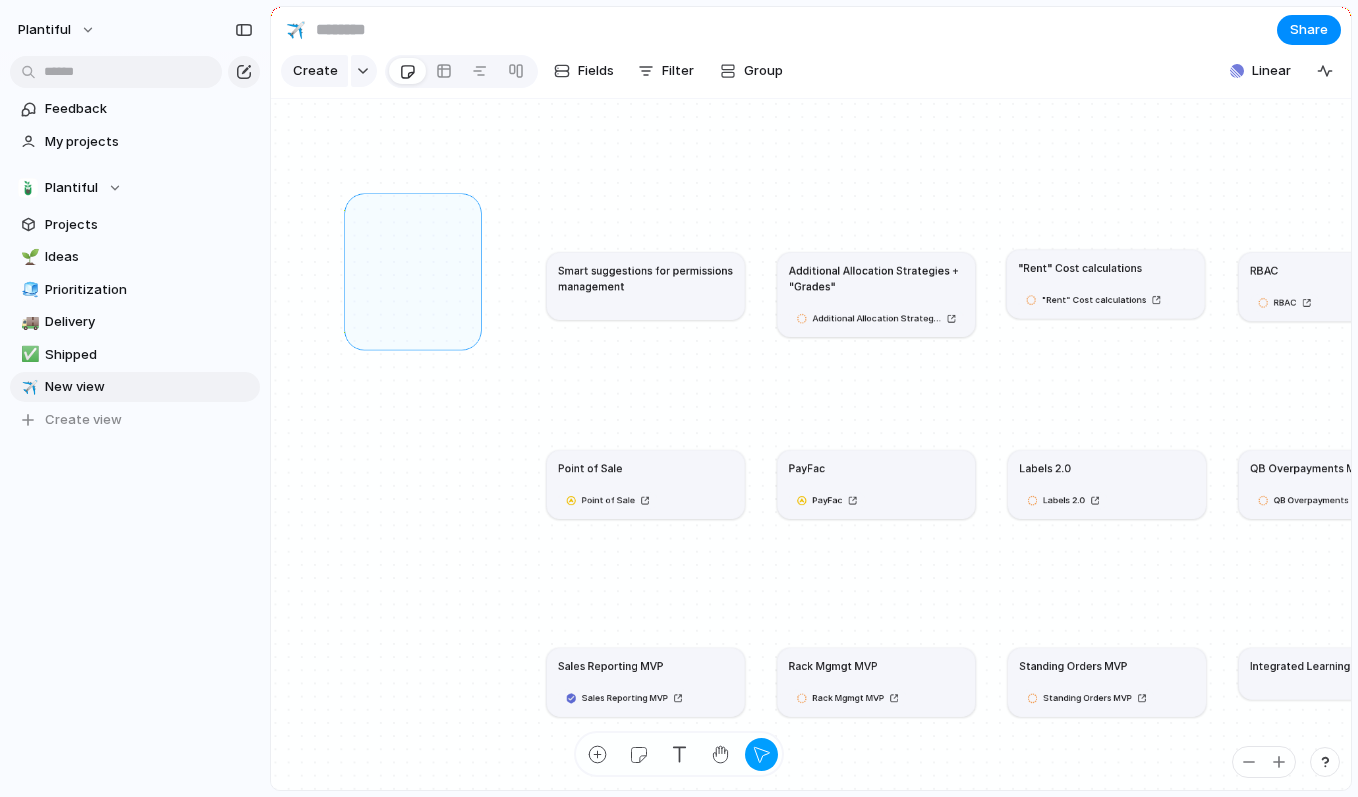 drag, startPoint x: 353, startPoint y: 201, endPoint x: 484, endPoint y: 354, distance: 201.41995 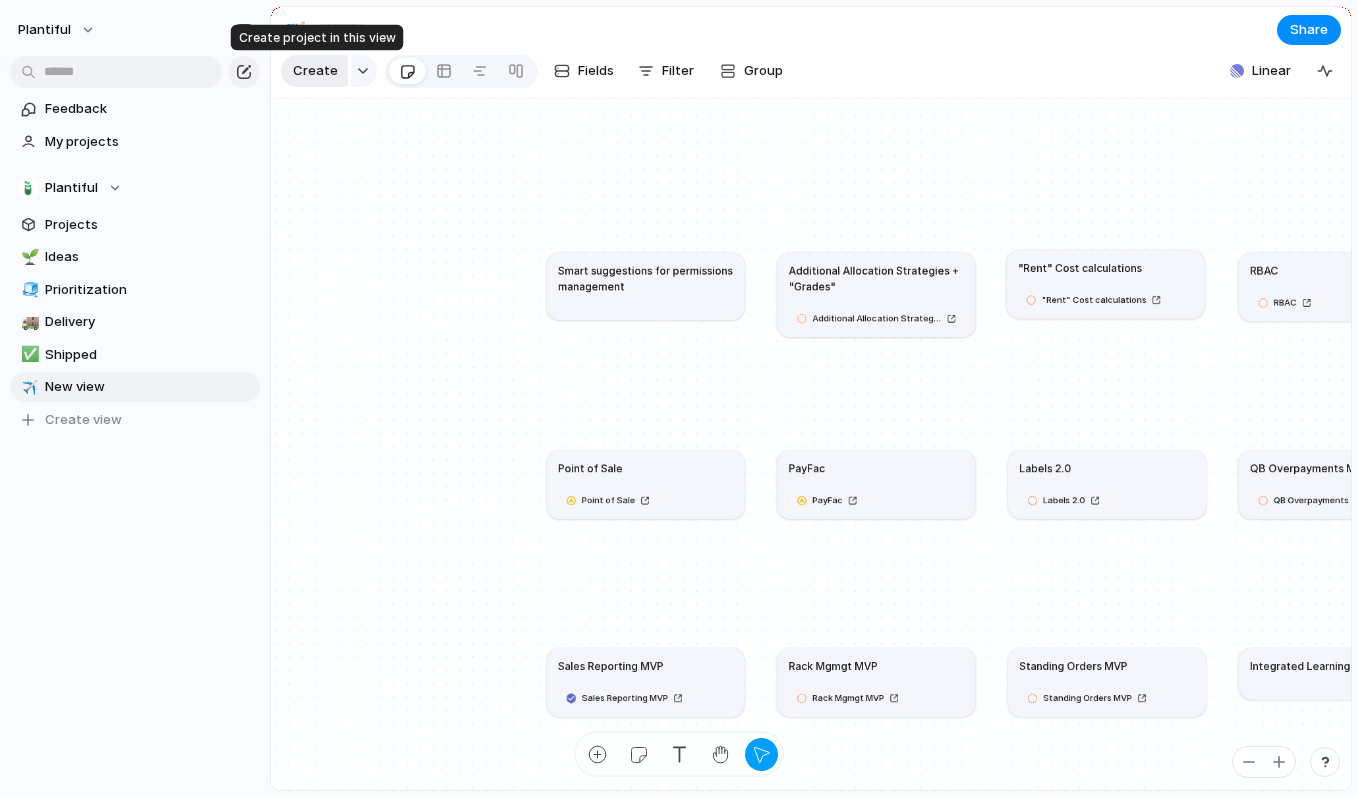 click on "Create" at bounding box center (315, 71) 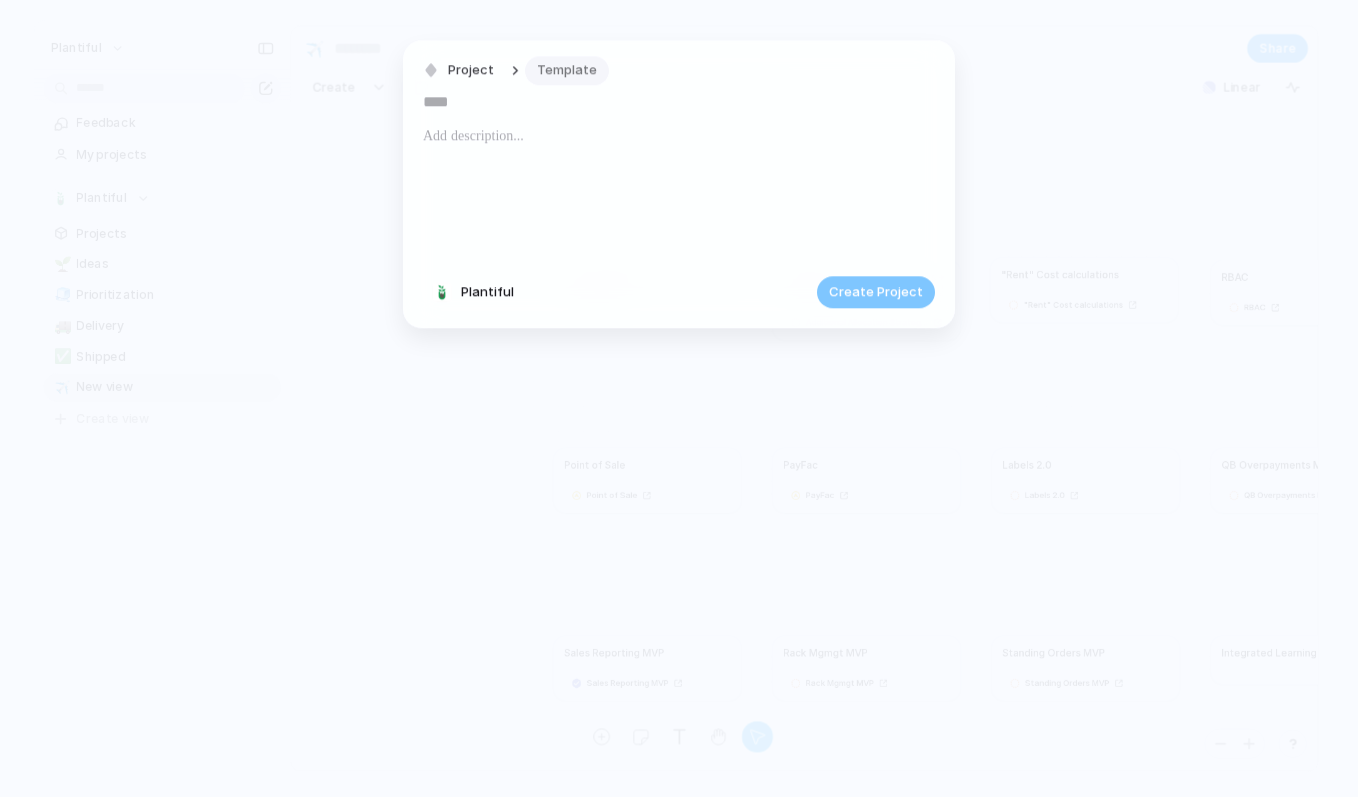 click on "Template" at bounding box center [567, 71] 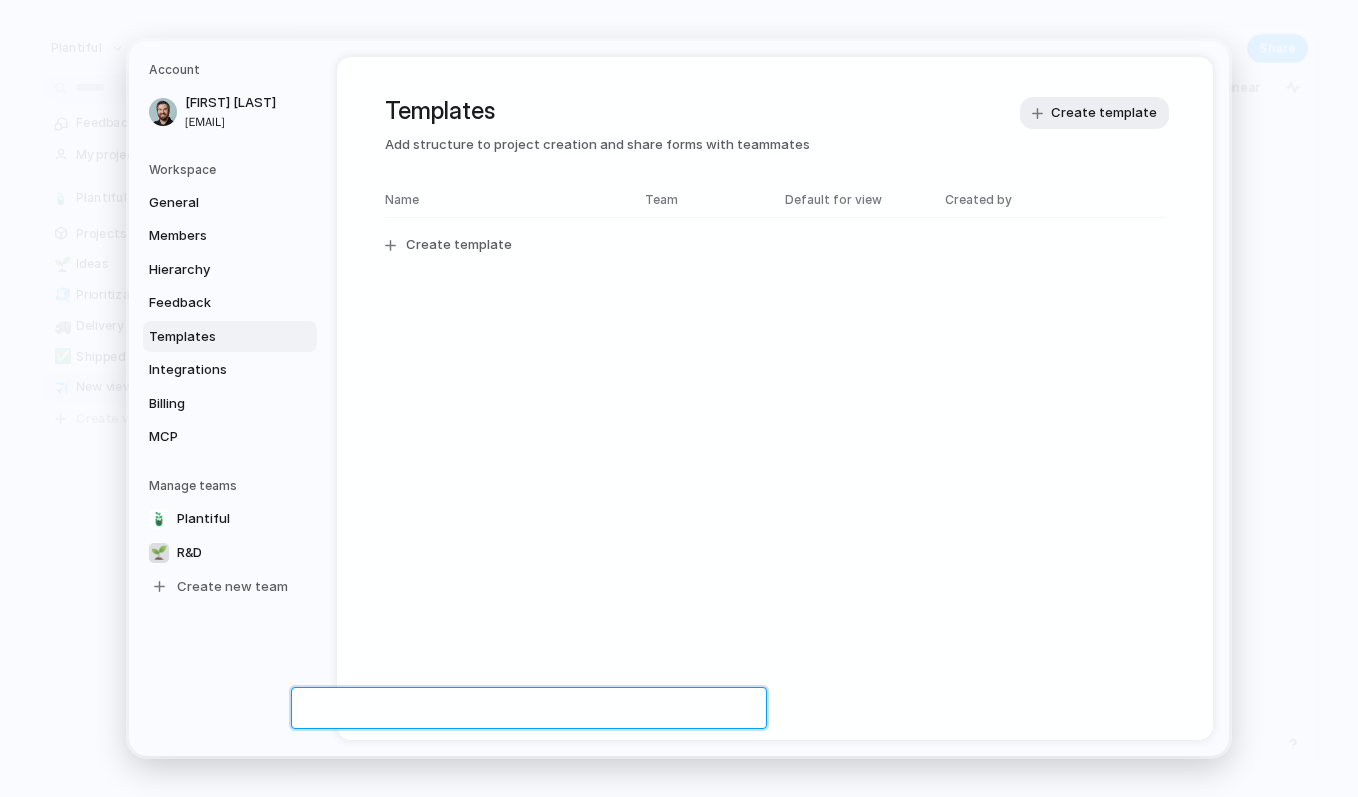scroll, scrollTop: 1330, scrollLeft: 0, axis: vertical 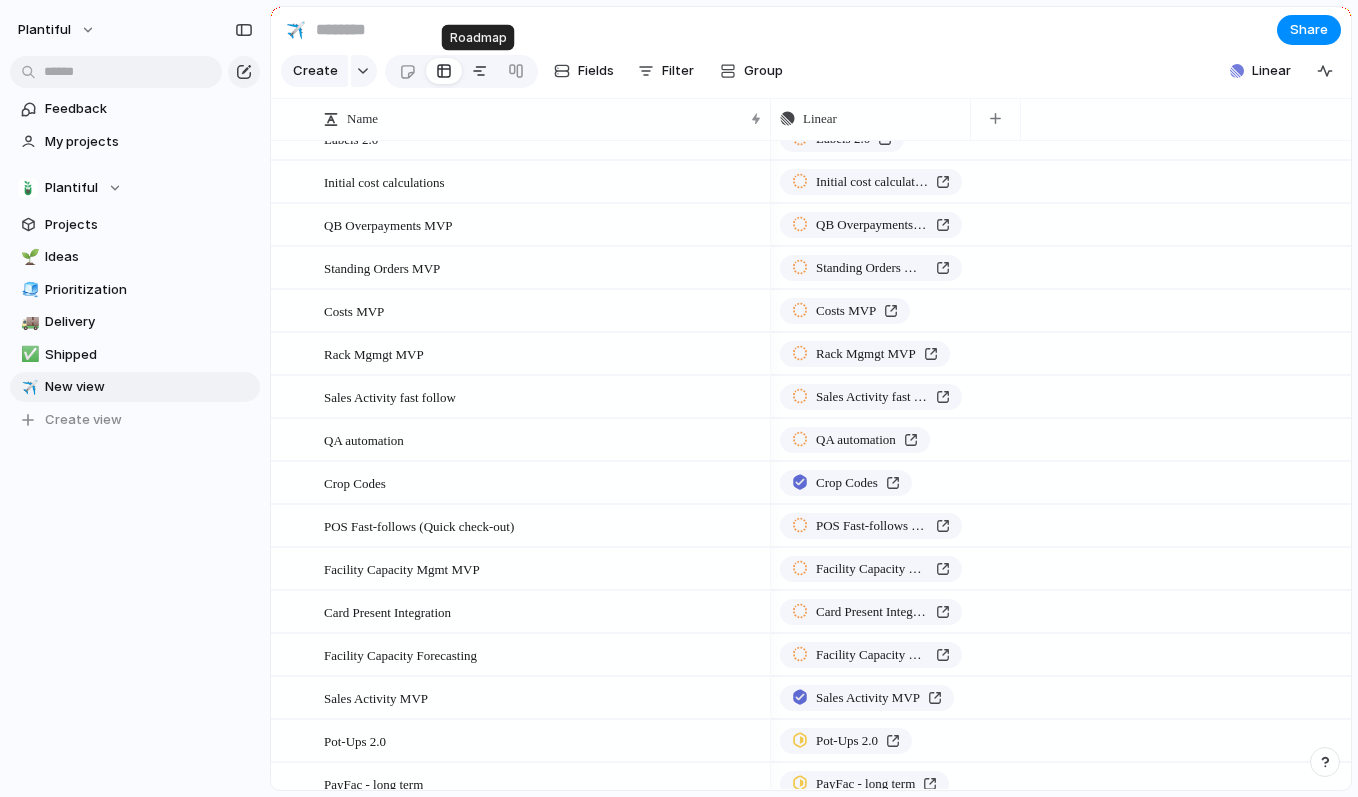 click at bounding box center [480, 71] 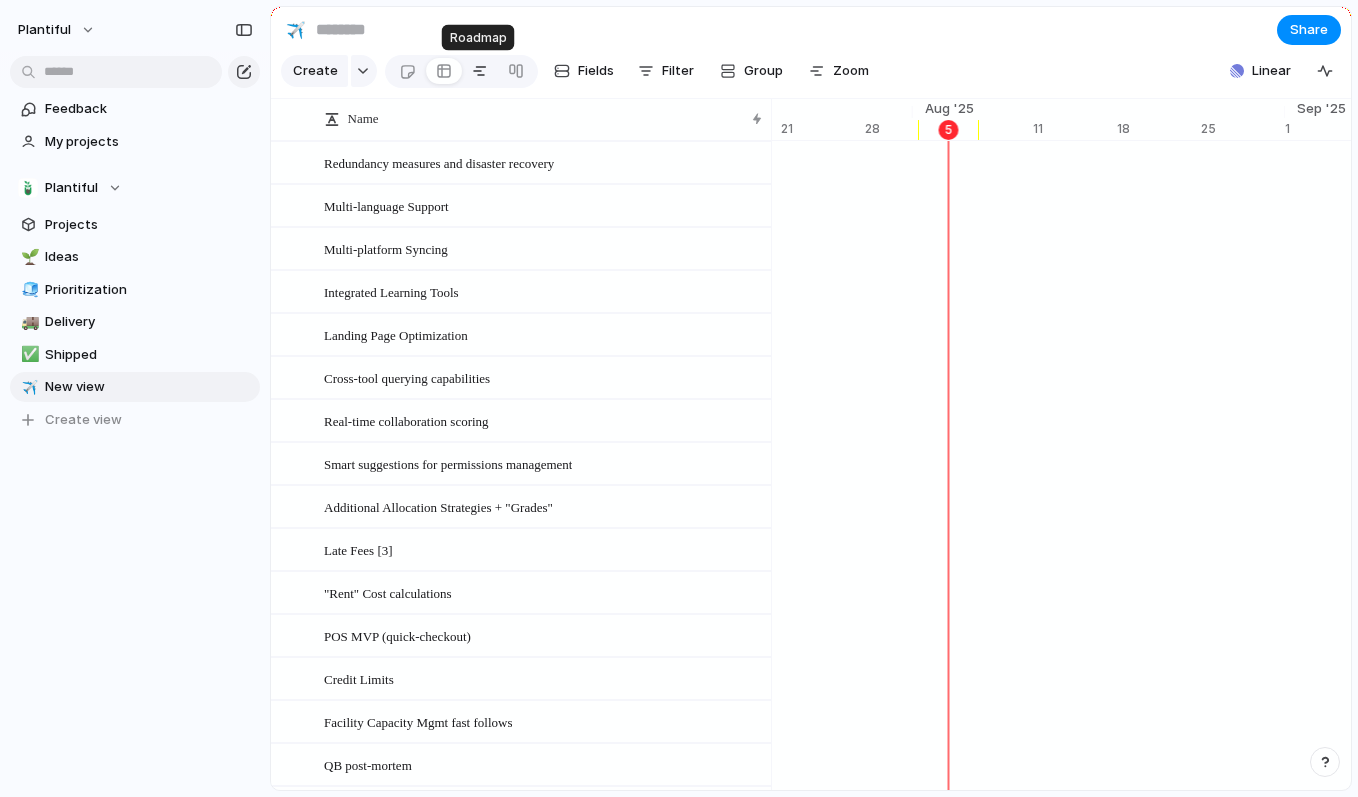 scroll, scrollTop: 0, scrollLeft: 13011, axis: horizontal 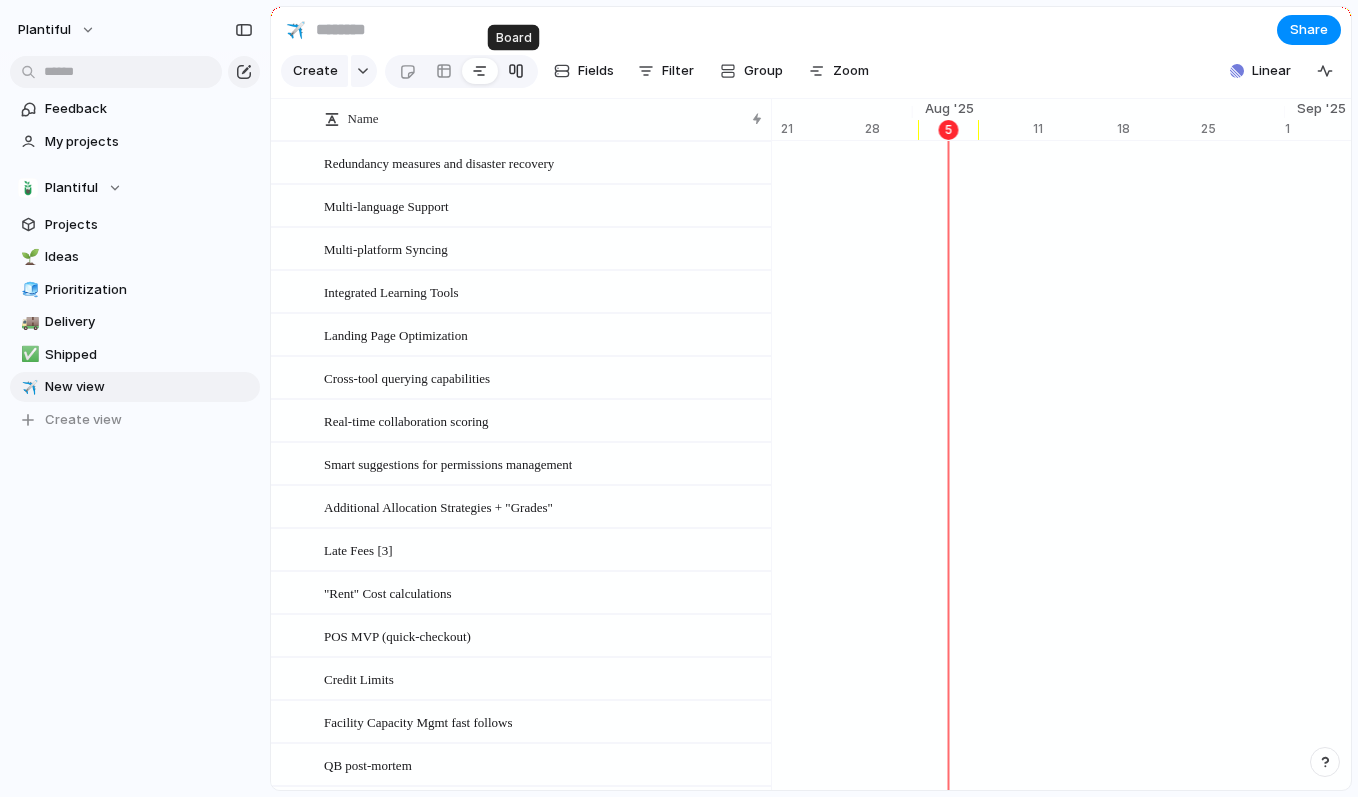 click at bounding box center (516, 71) 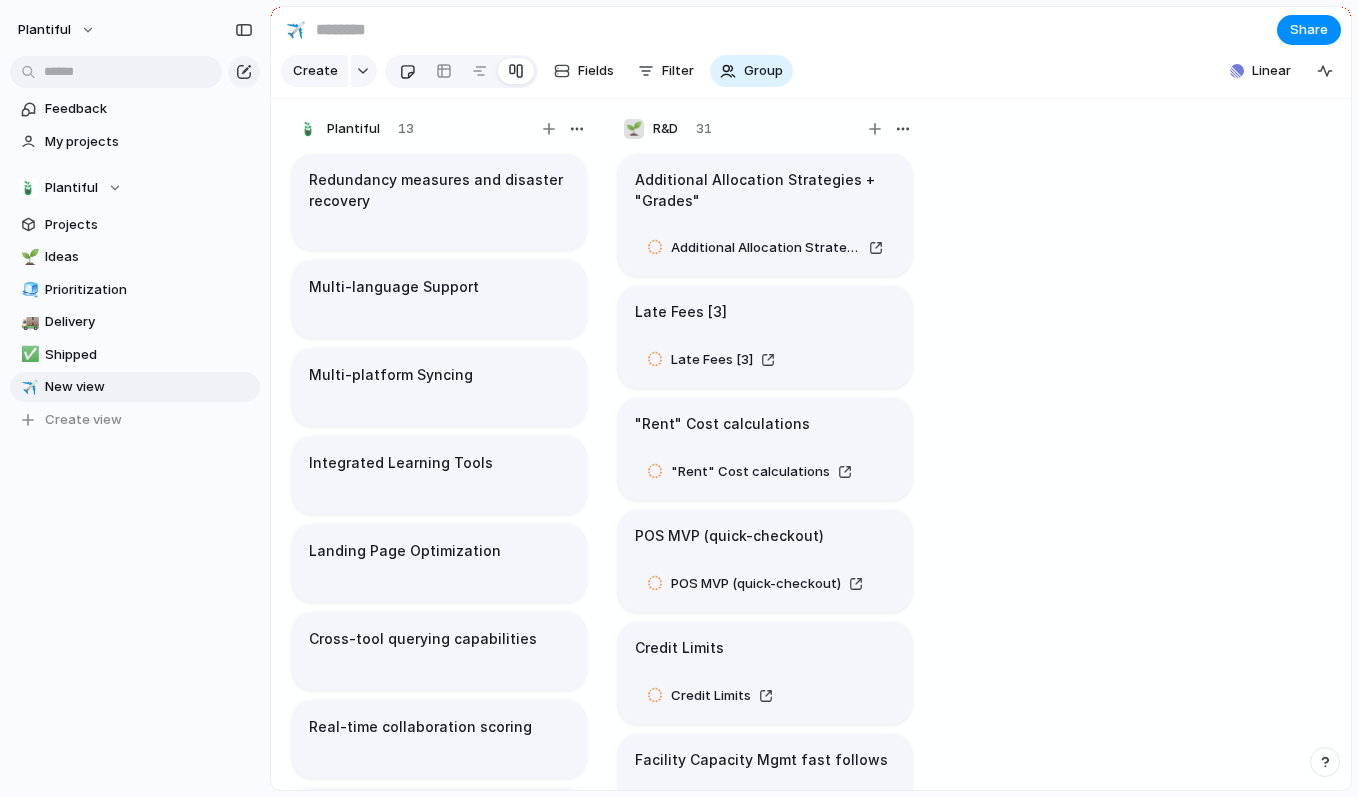 click at bounding box center [407, 71] 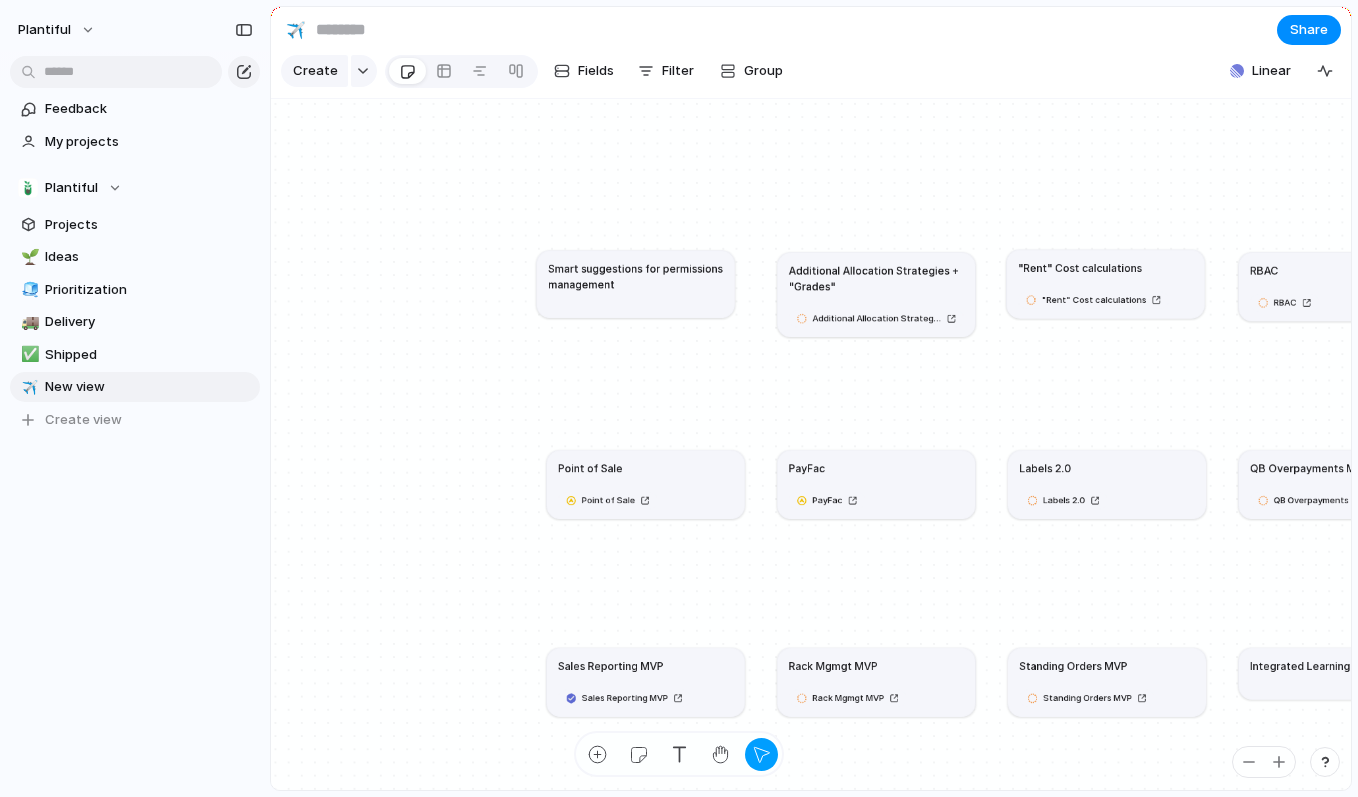 drag, startPoint x: 673, startPoint y: 307, endPoint x: 662, endPoint y: 305, distance: 11.18034 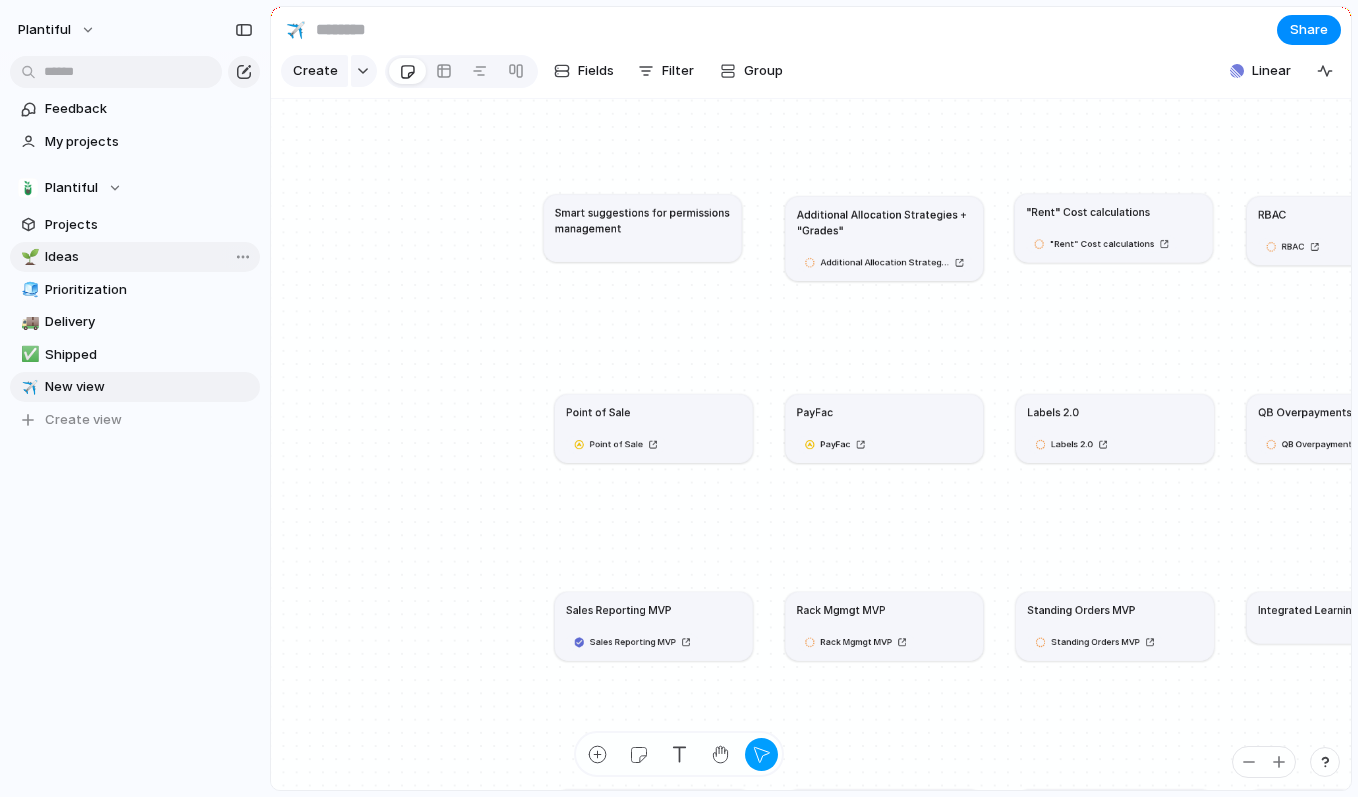 click on "Ideas" at bounding box center [149, 257] 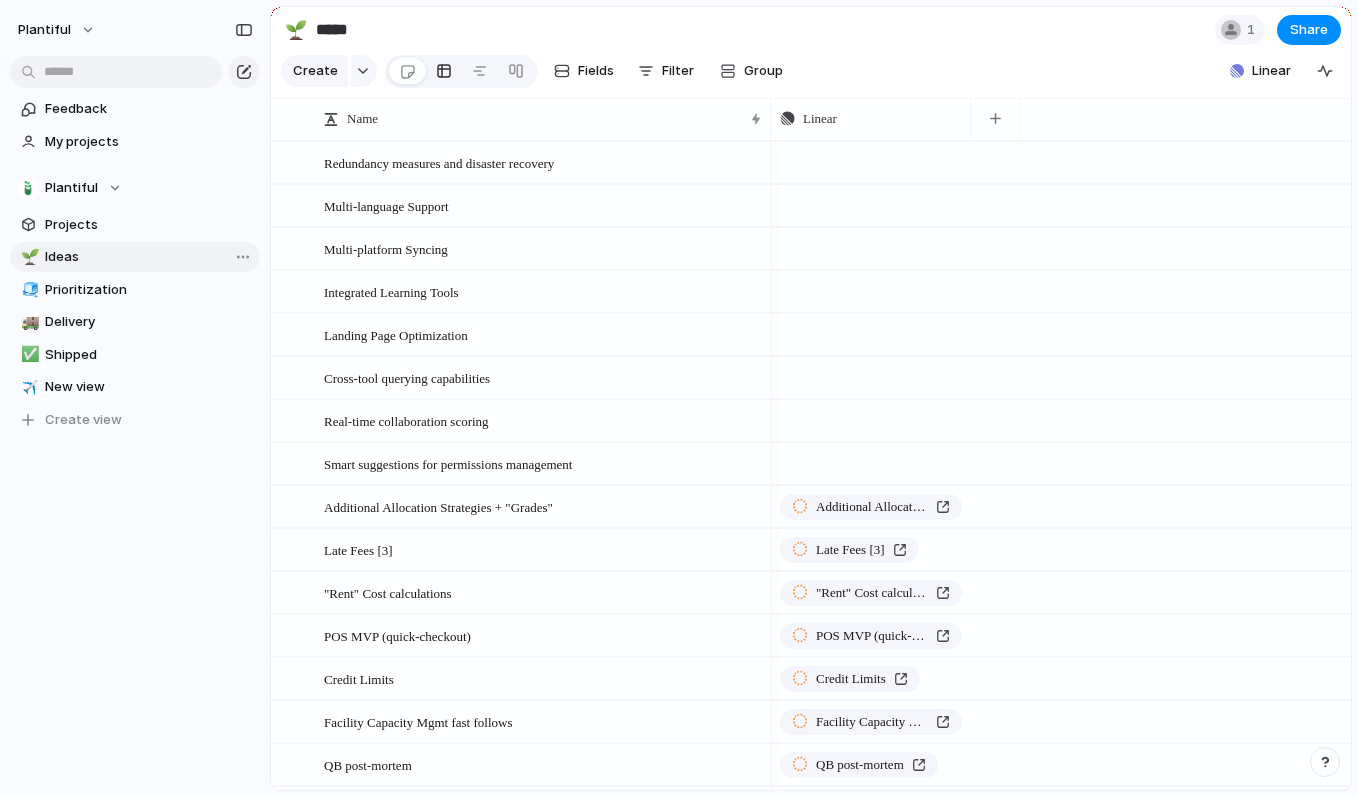 type on "*****" 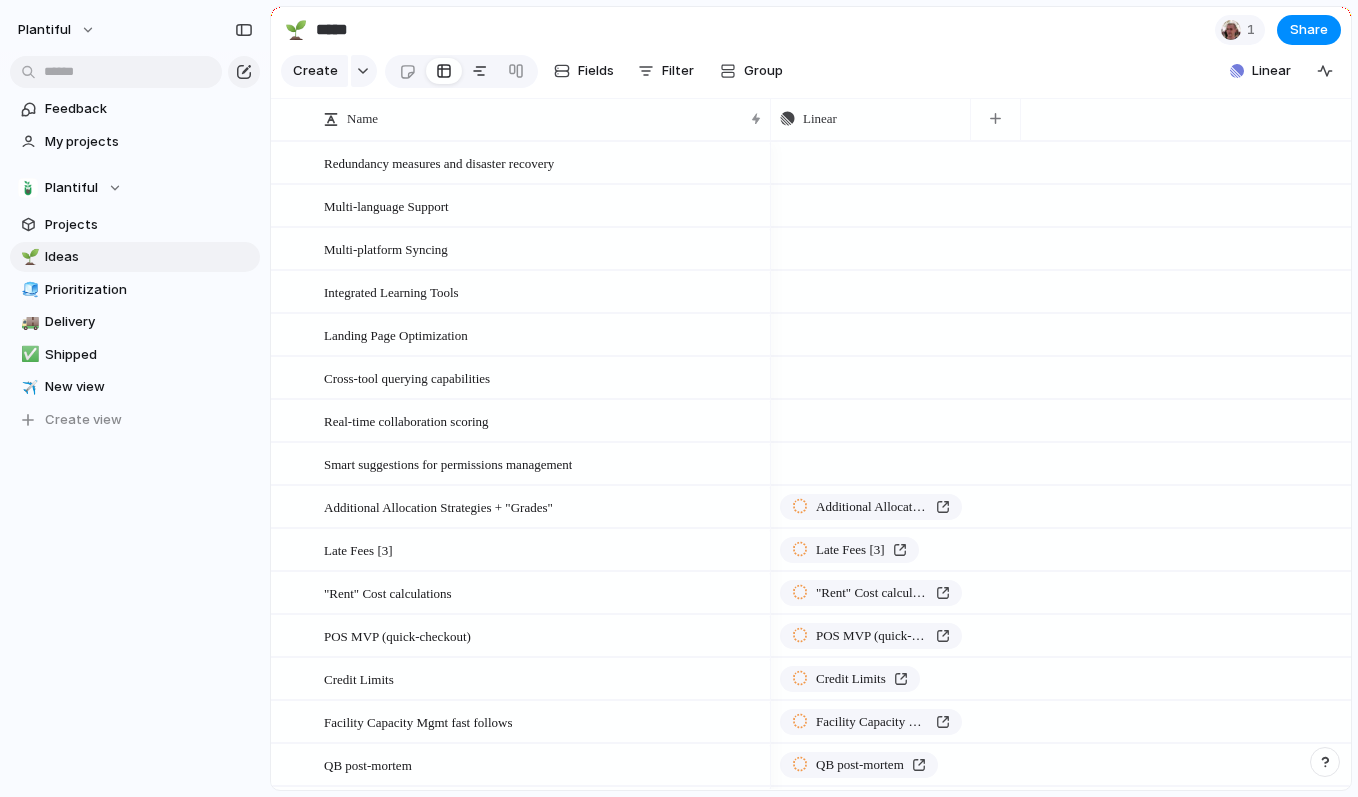click at bounding box center [480, 71] 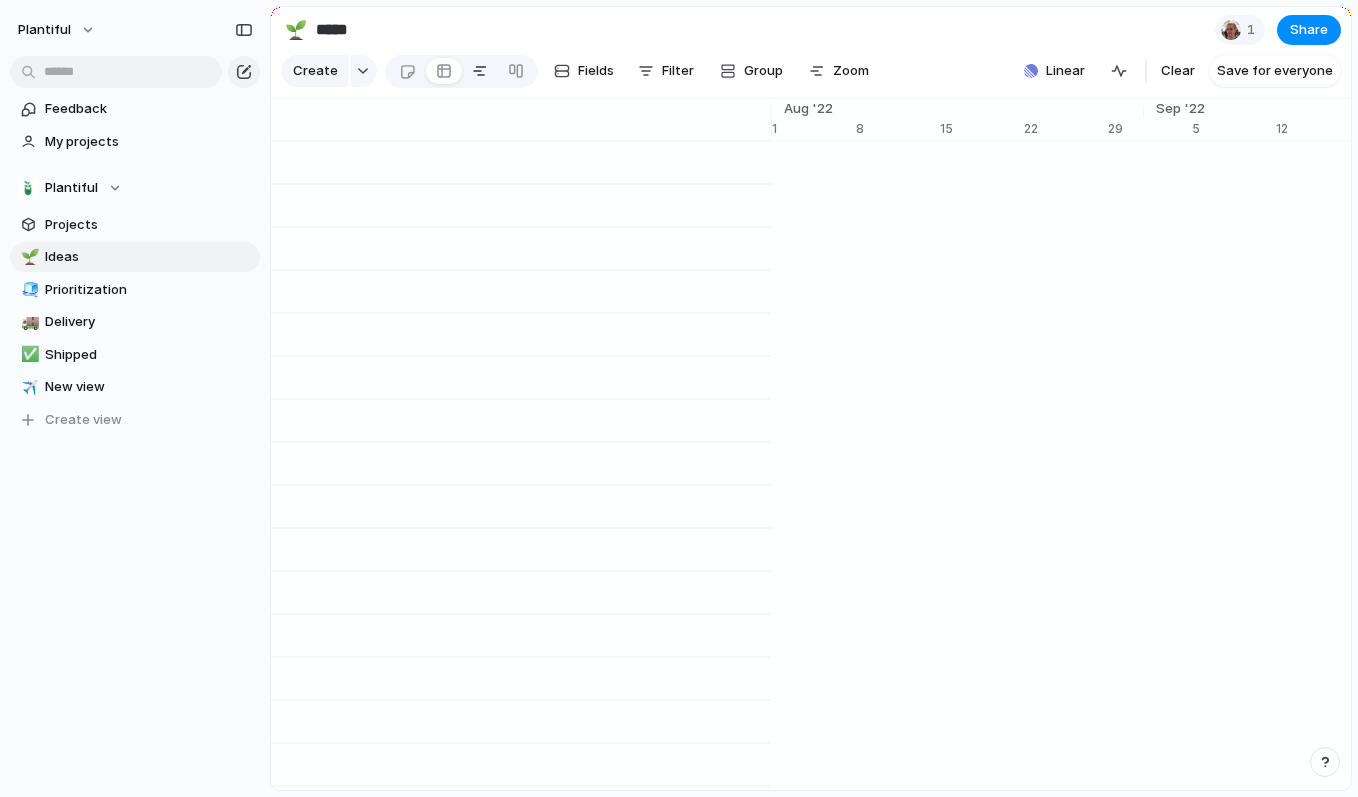 scroll, scrollTop: 0, scrollLeft: 12911, axis: horizontal 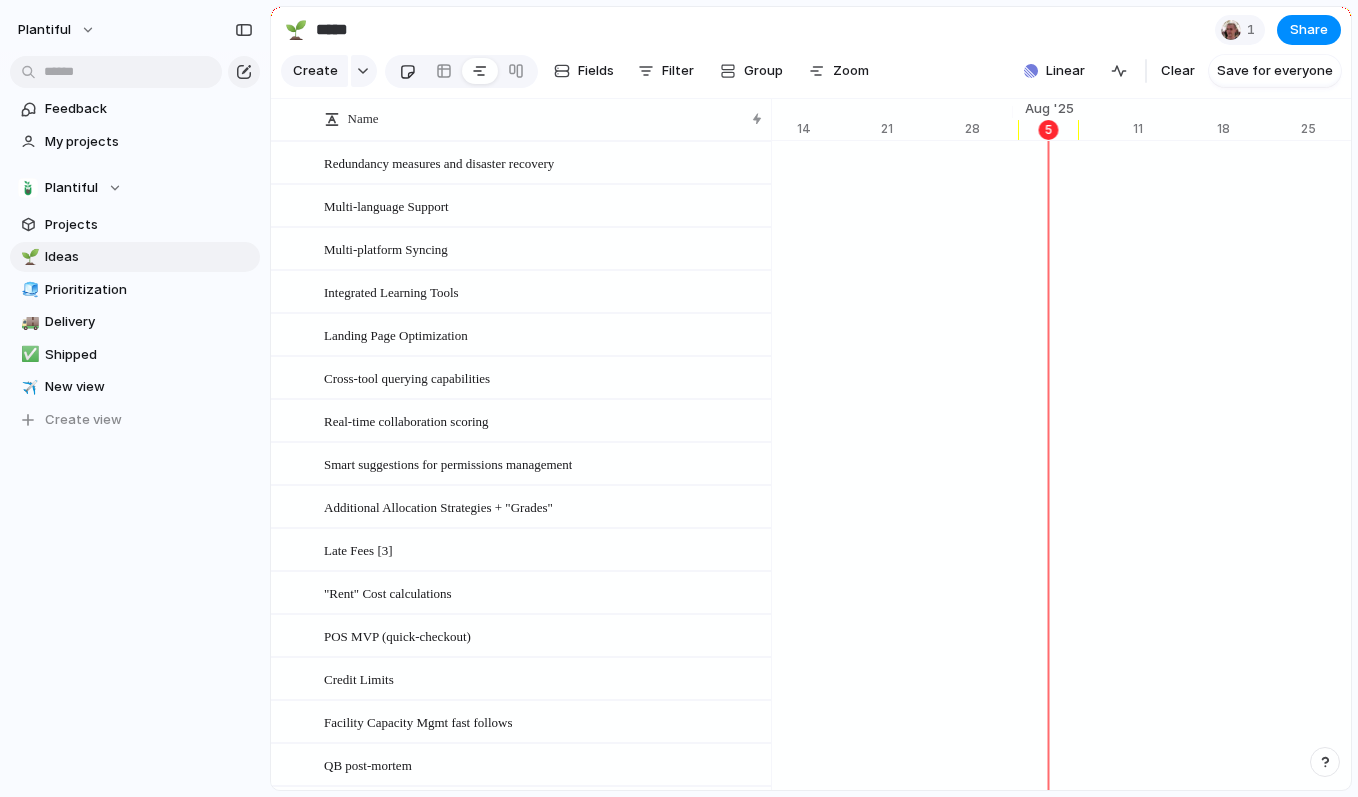 click at bounding box center (407, 71) 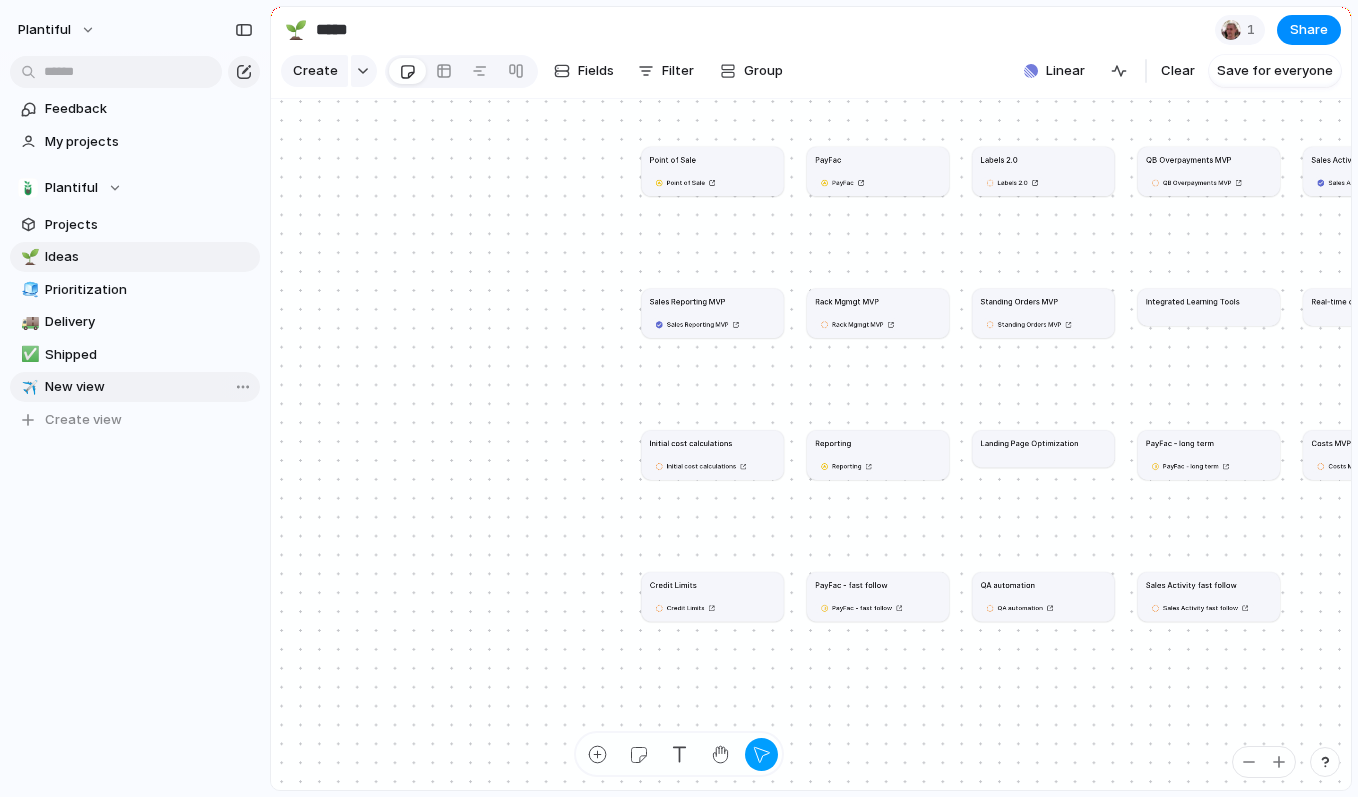 click on "New view" at bounding box center (149, 387) 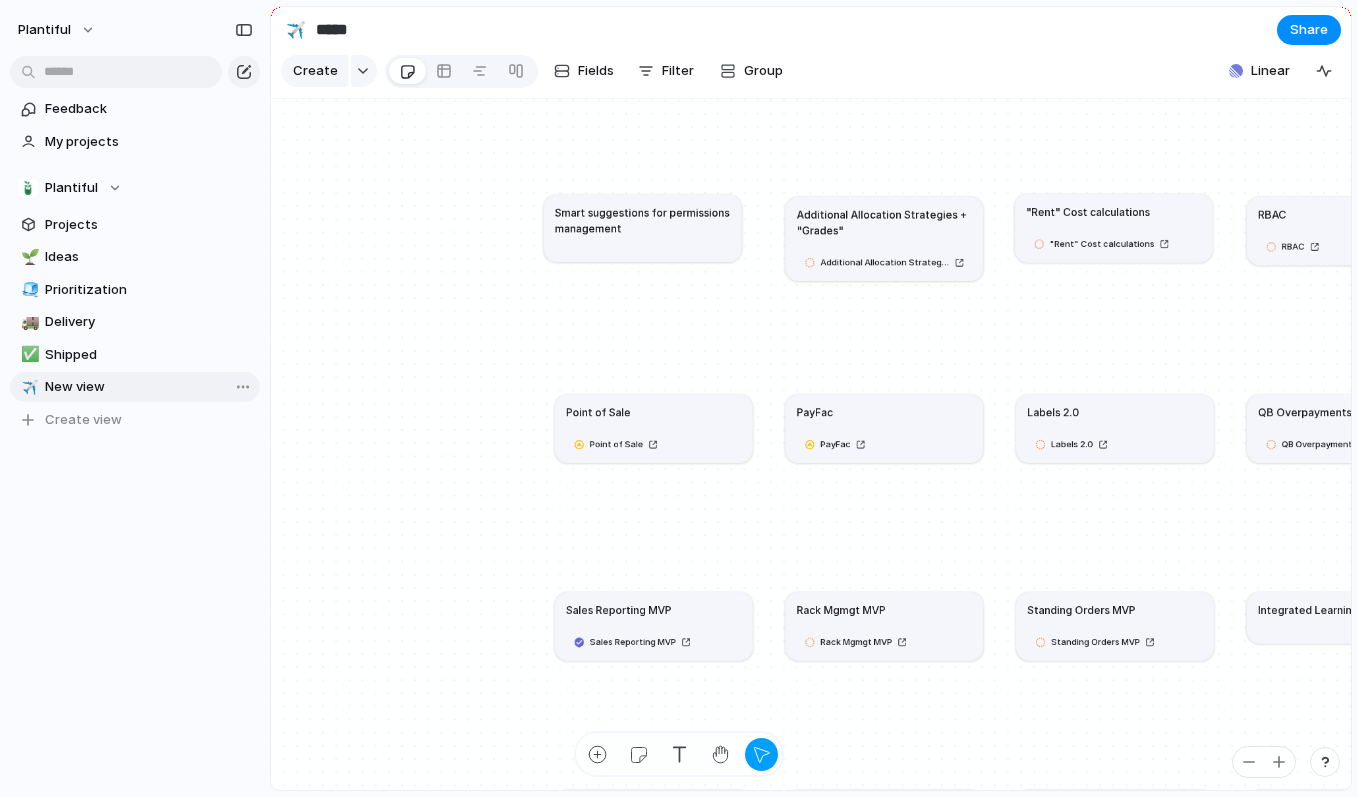 type 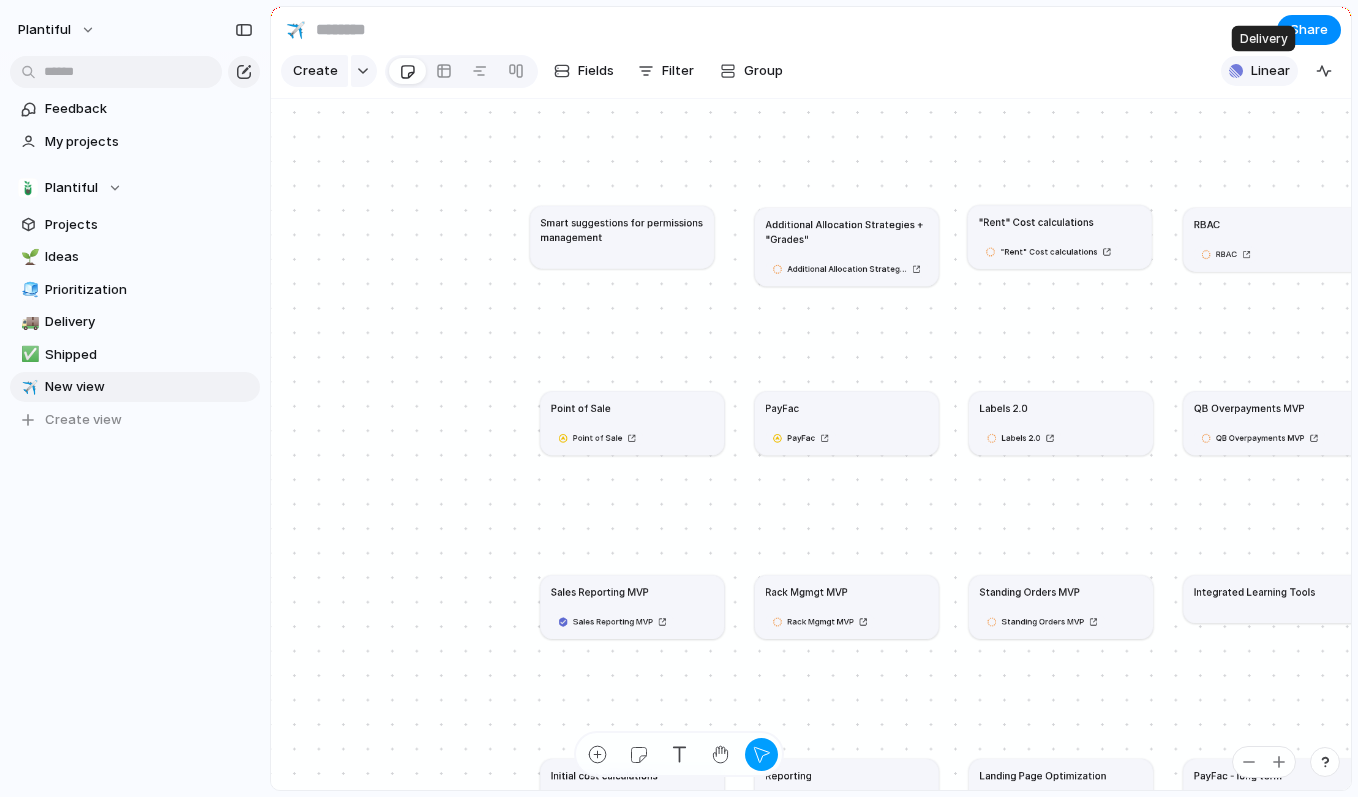 click on "Linear" at bounding box center (1270, 71) 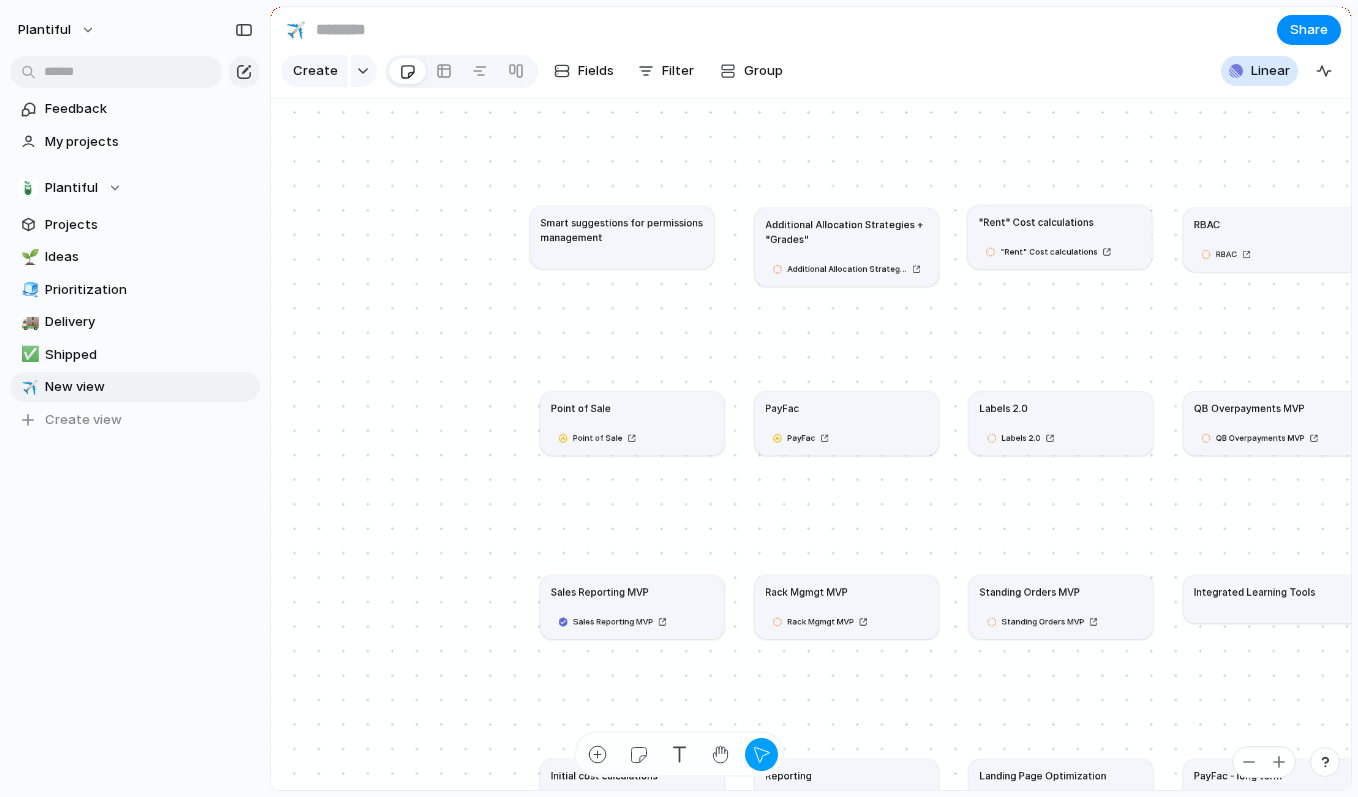 click on "Projects 4 Initiatives 1 Add all Work Orders Add Volume Discounts Add Customer-facing Success Add Internal Uploader Add Show  Linear  field in view" at bounding box center [679, 398] 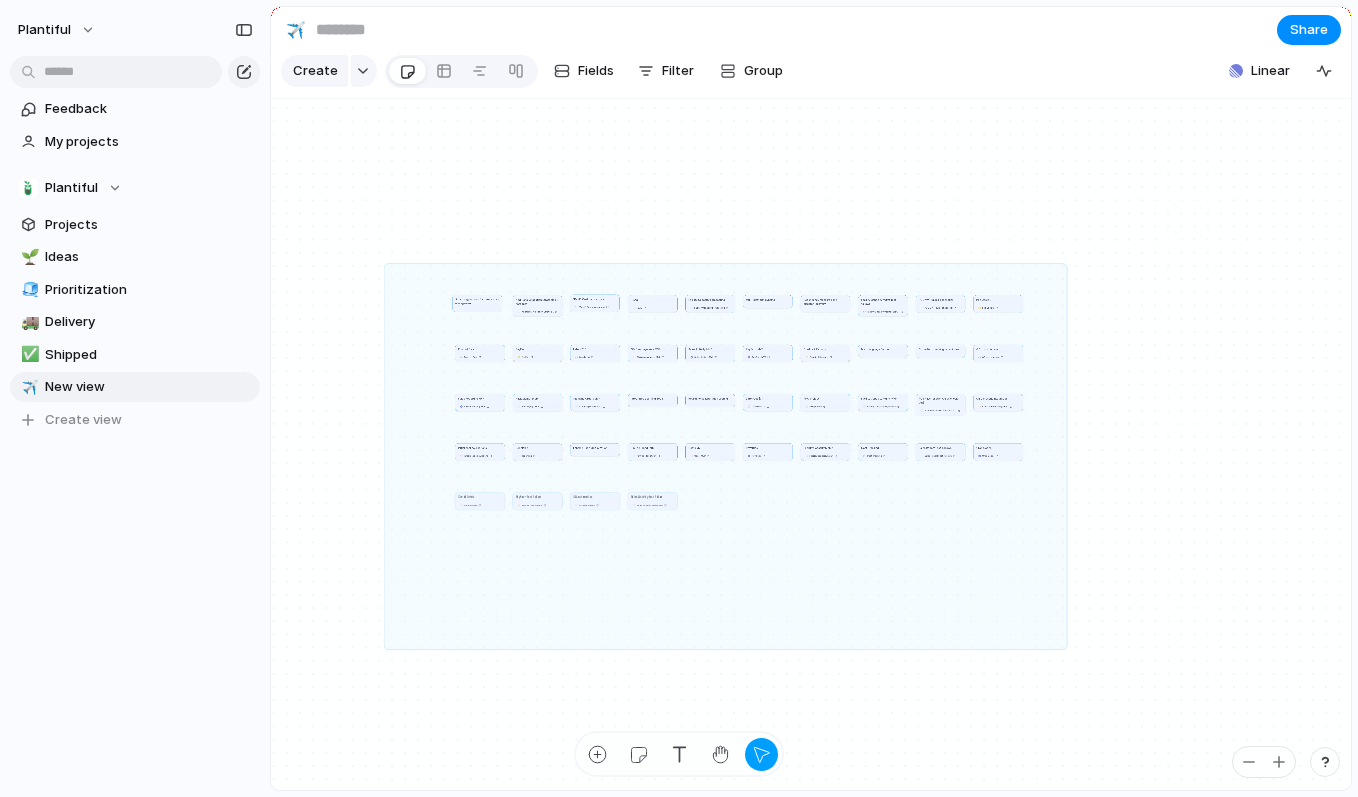drag, startPoint x: 386, startPoint y: 265, endPoint x: 1064, endPoint y: 646, distance: 777.71783 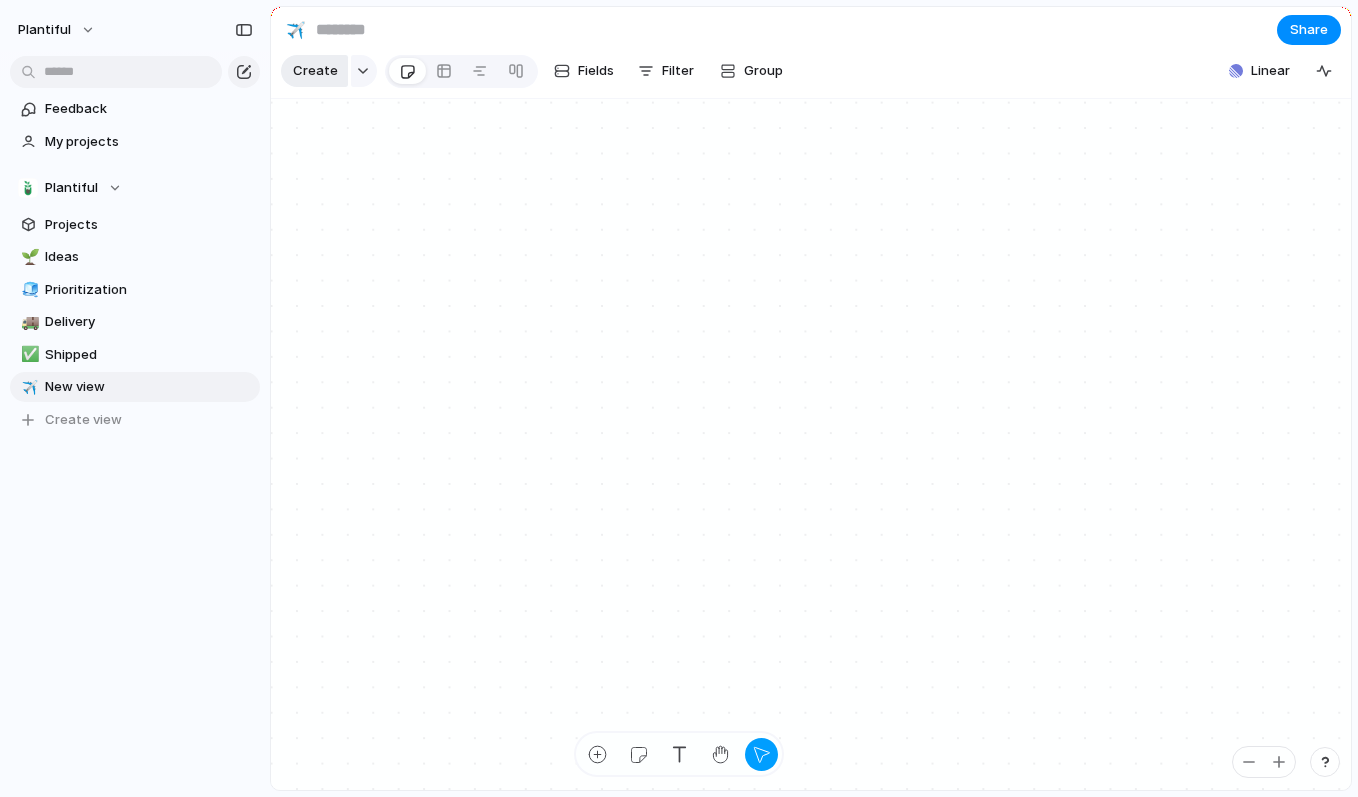 click on "Create" at bounding box center (315, 71) 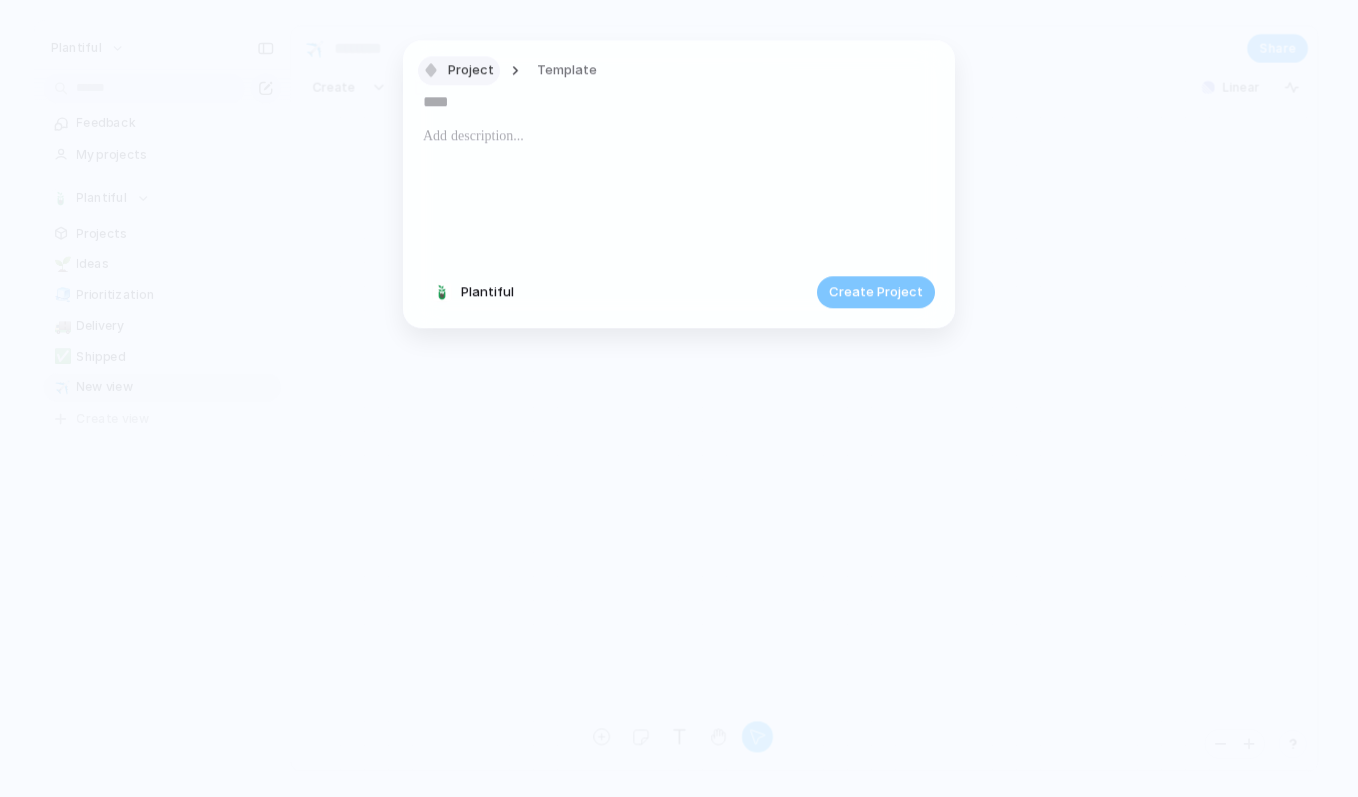 click on "Project" at bounding box center [471, 71] 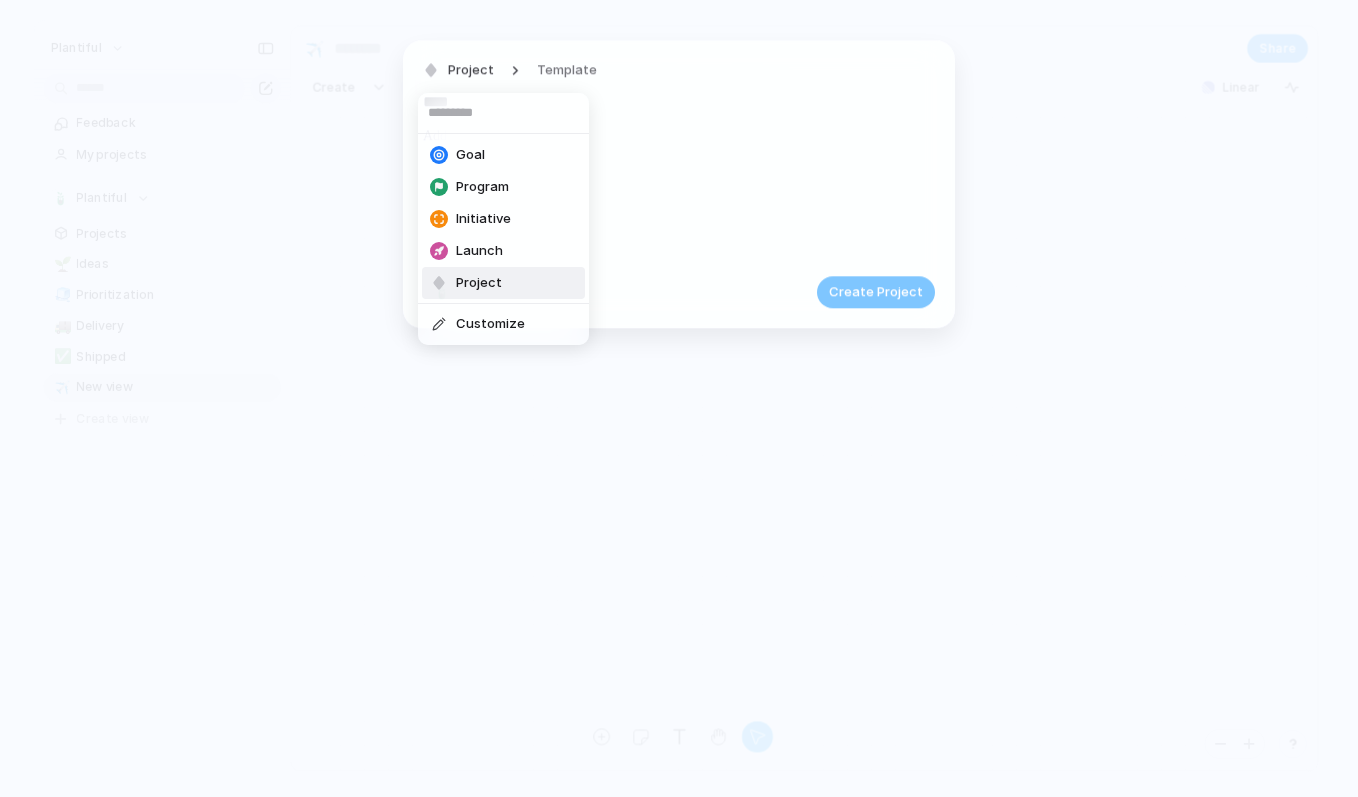 click on "Project" at bounding box center [503, 283] 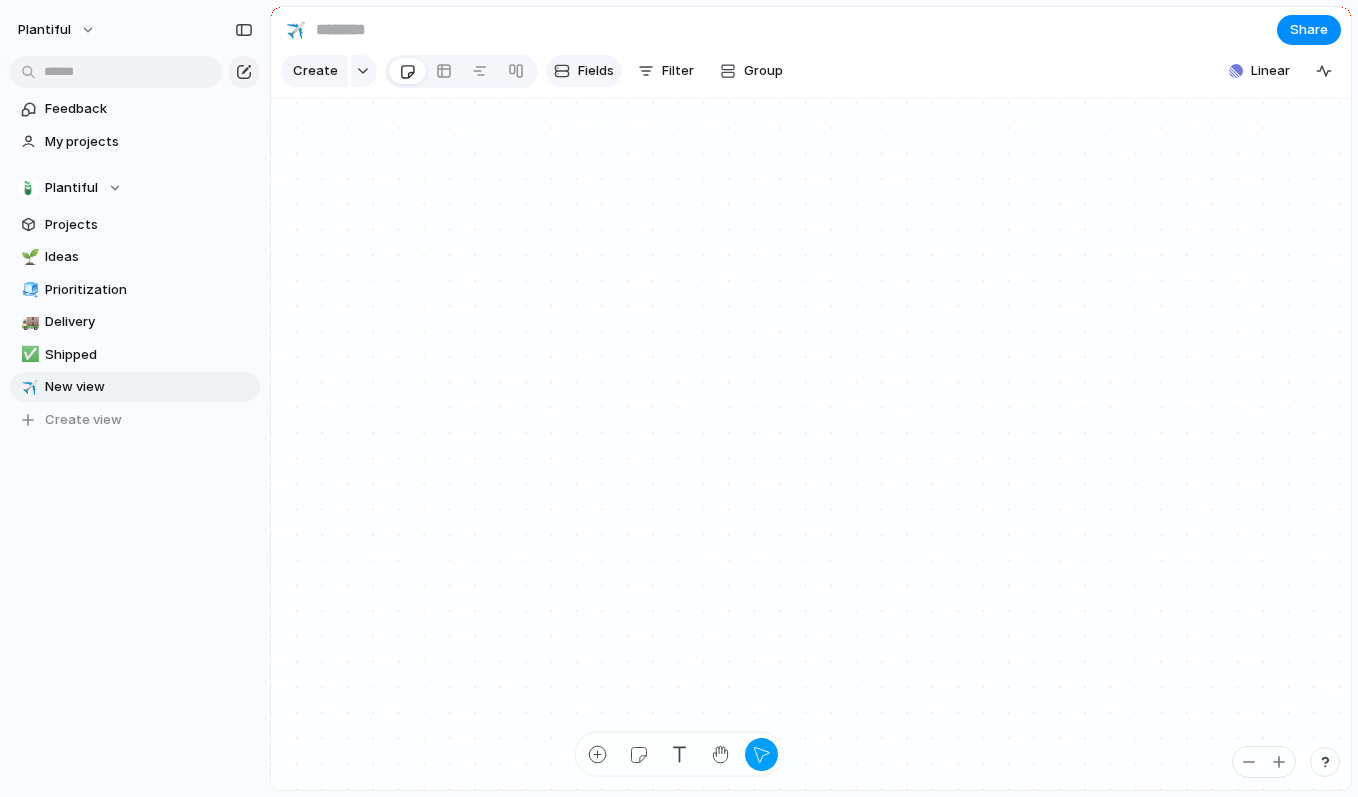 click on "Fields" at bounding box center (596, 71) 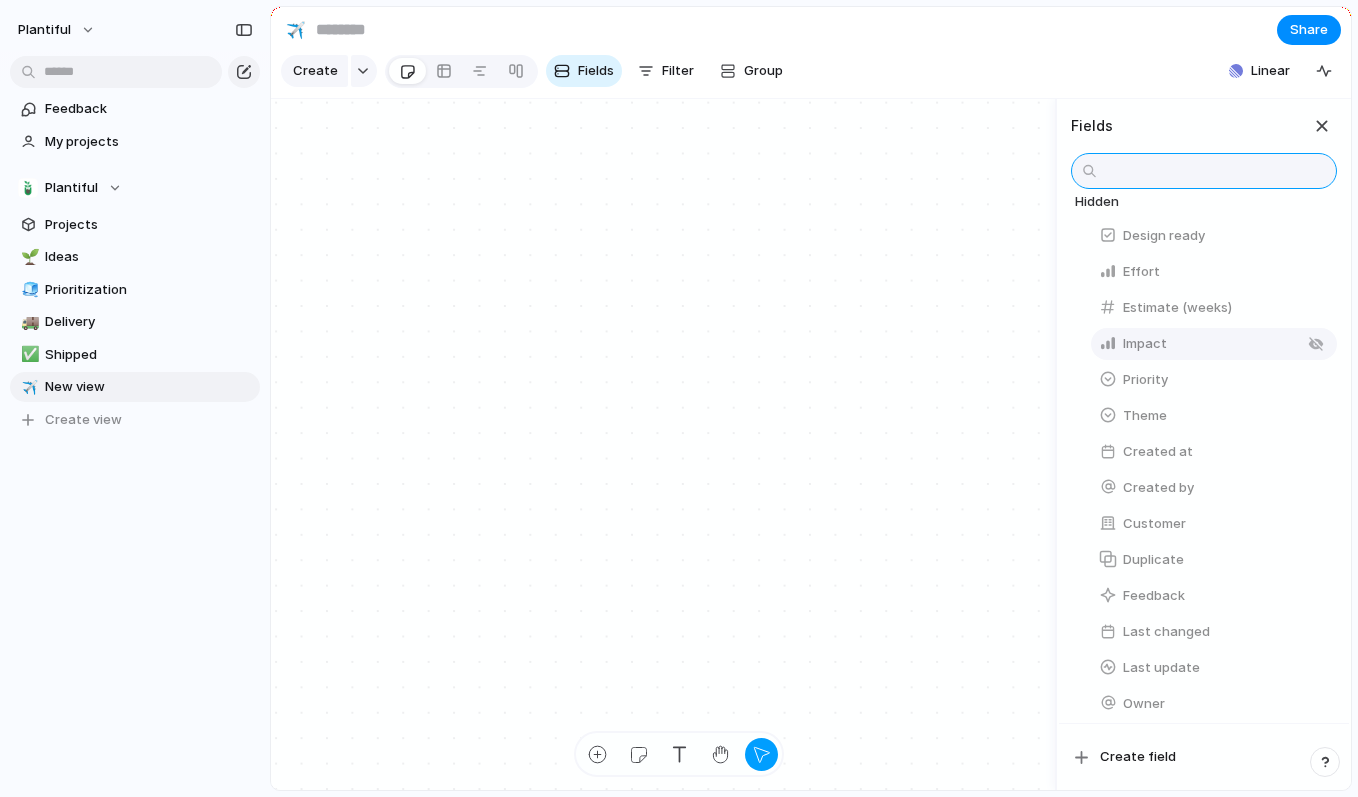 scroll, scrollTop: 321, scrollLeft: 0, axis: vertical 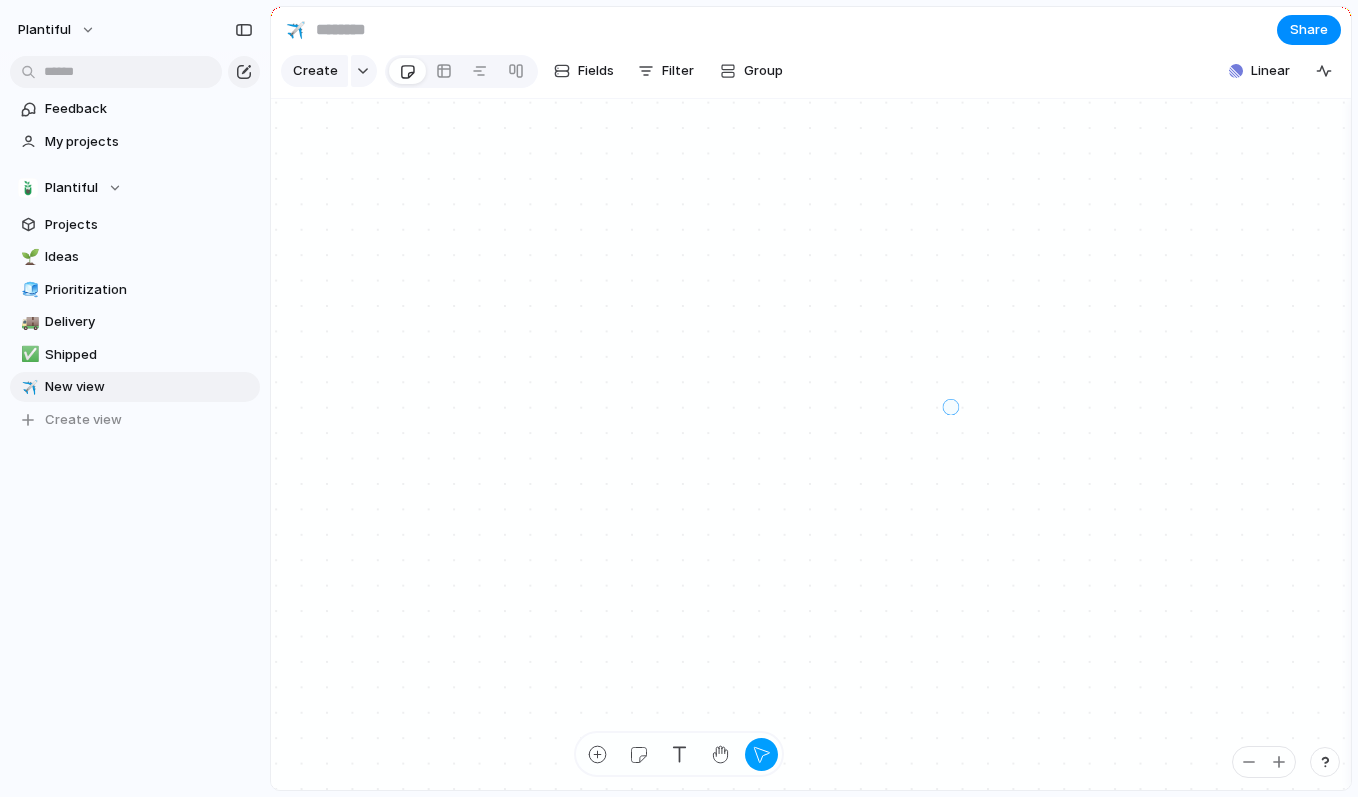 click at bounding box center (1124, 344) 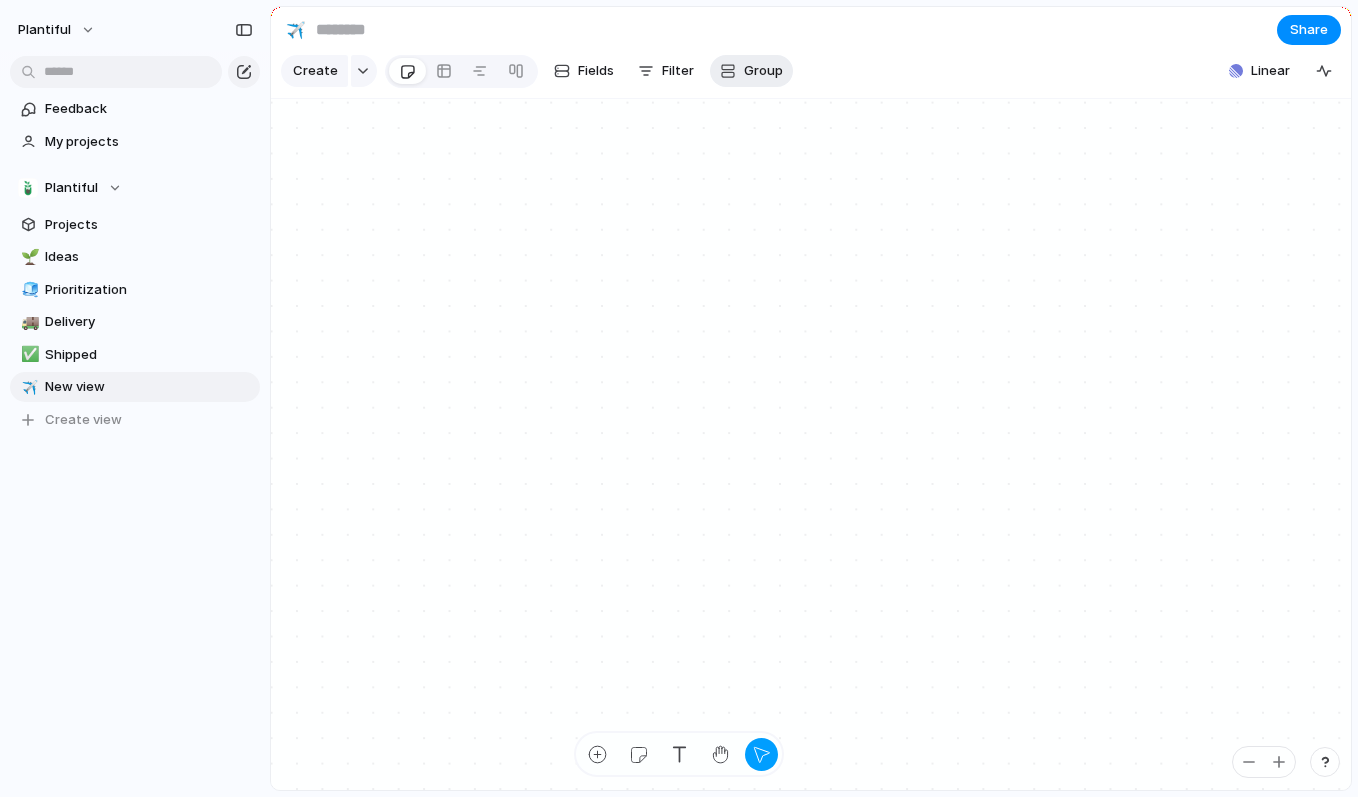 click on "Group" at bounding box center (763, 71) 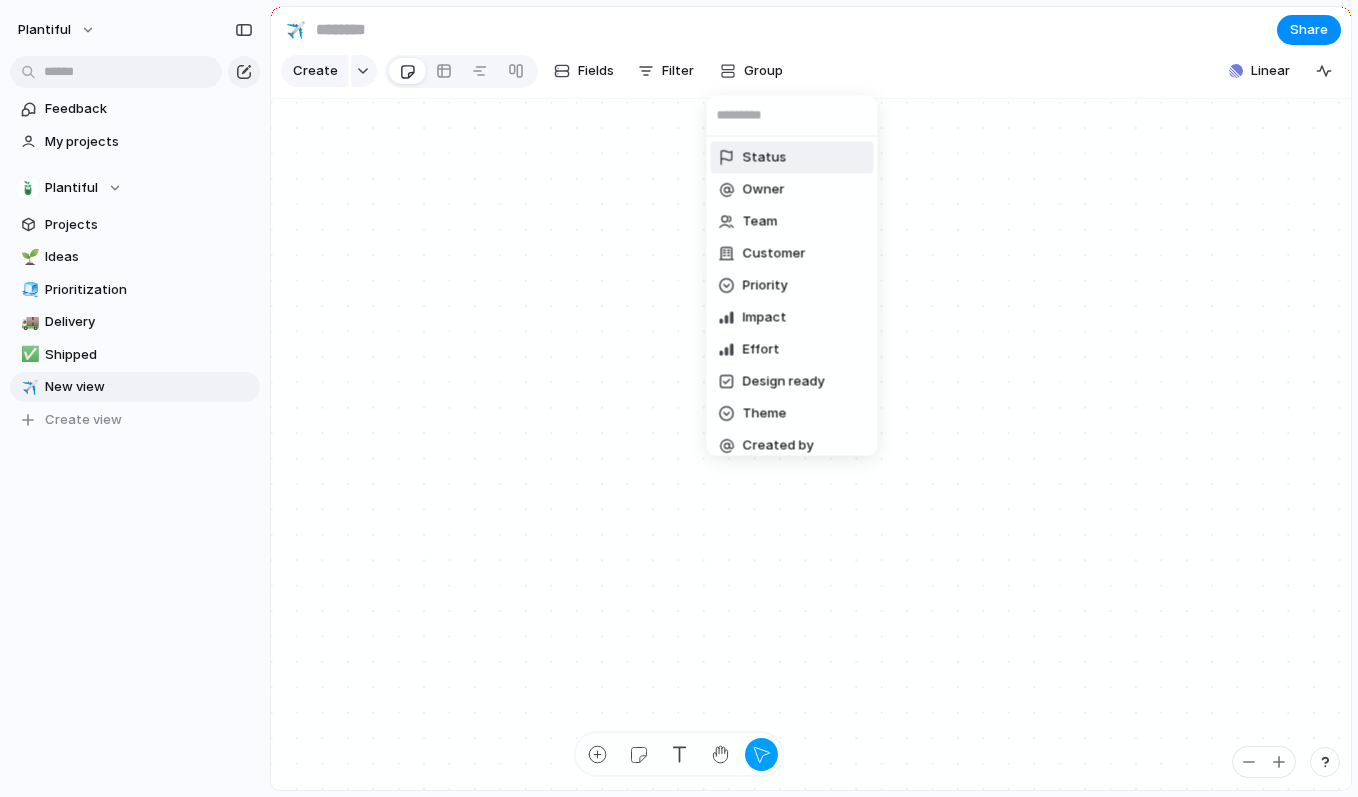 click on "Status             Owner   Team   Customer   Priority   Impact   Effort   Design ready   Theme             Created by" at bounding box center [679, 398] 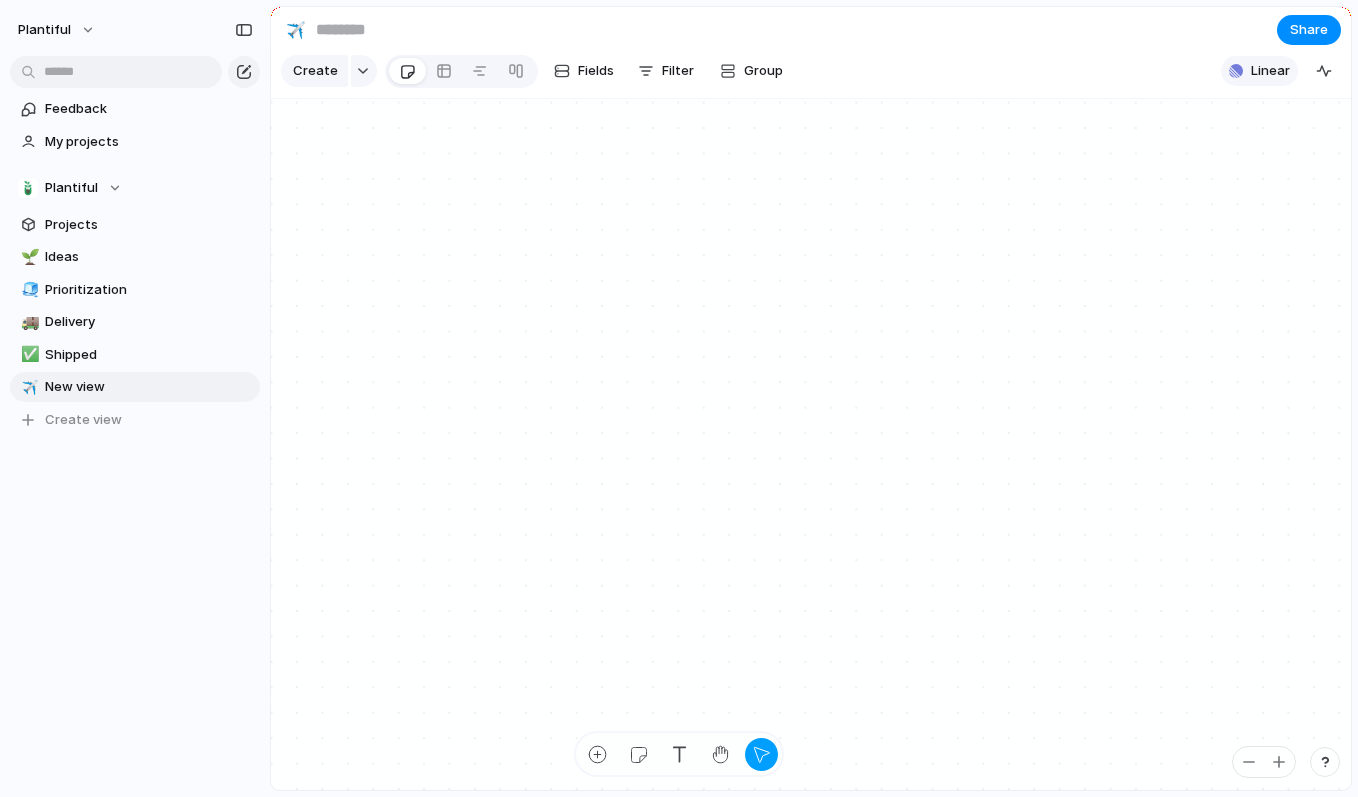 click on "Linear" at bounding box center [1270, 71] 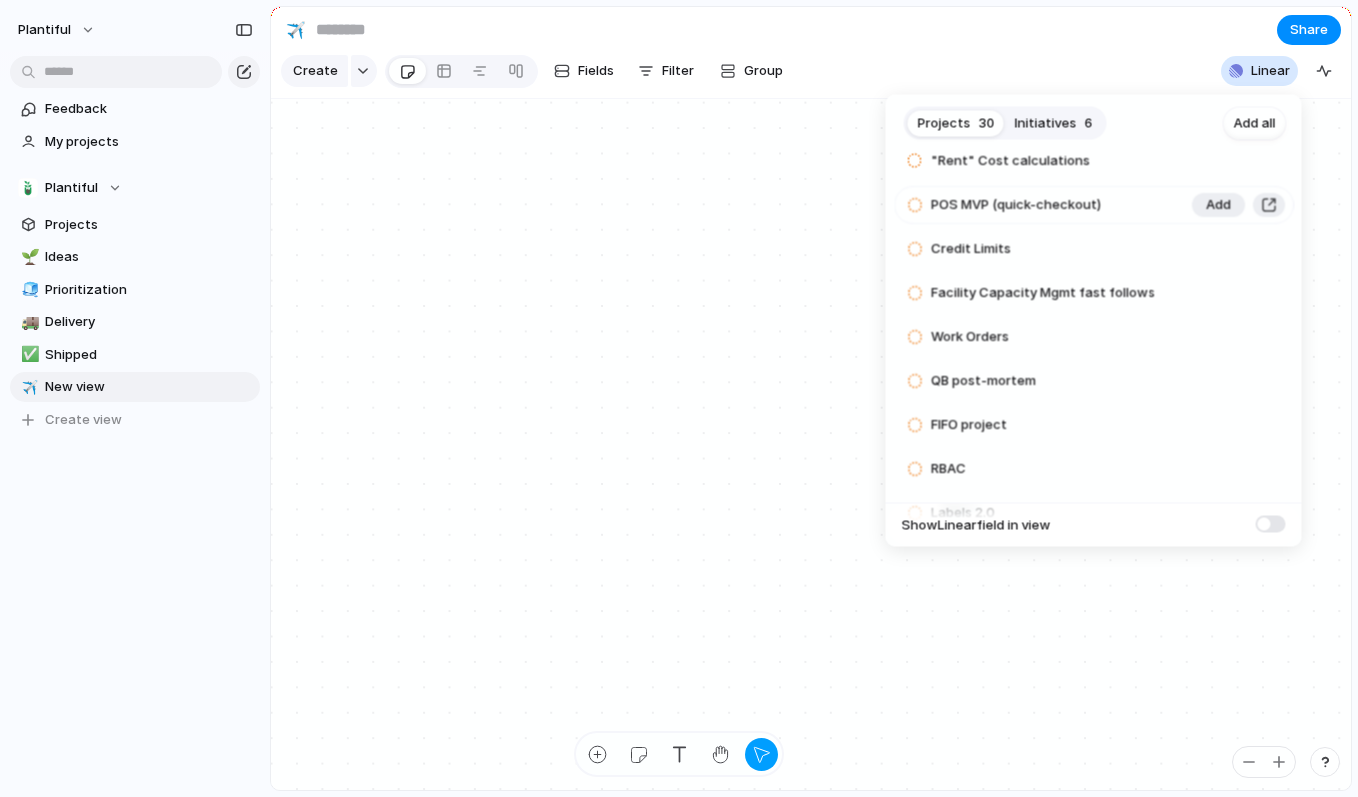 scroll, scrollTop: 153, scrollLeft: 0, axis: vertical 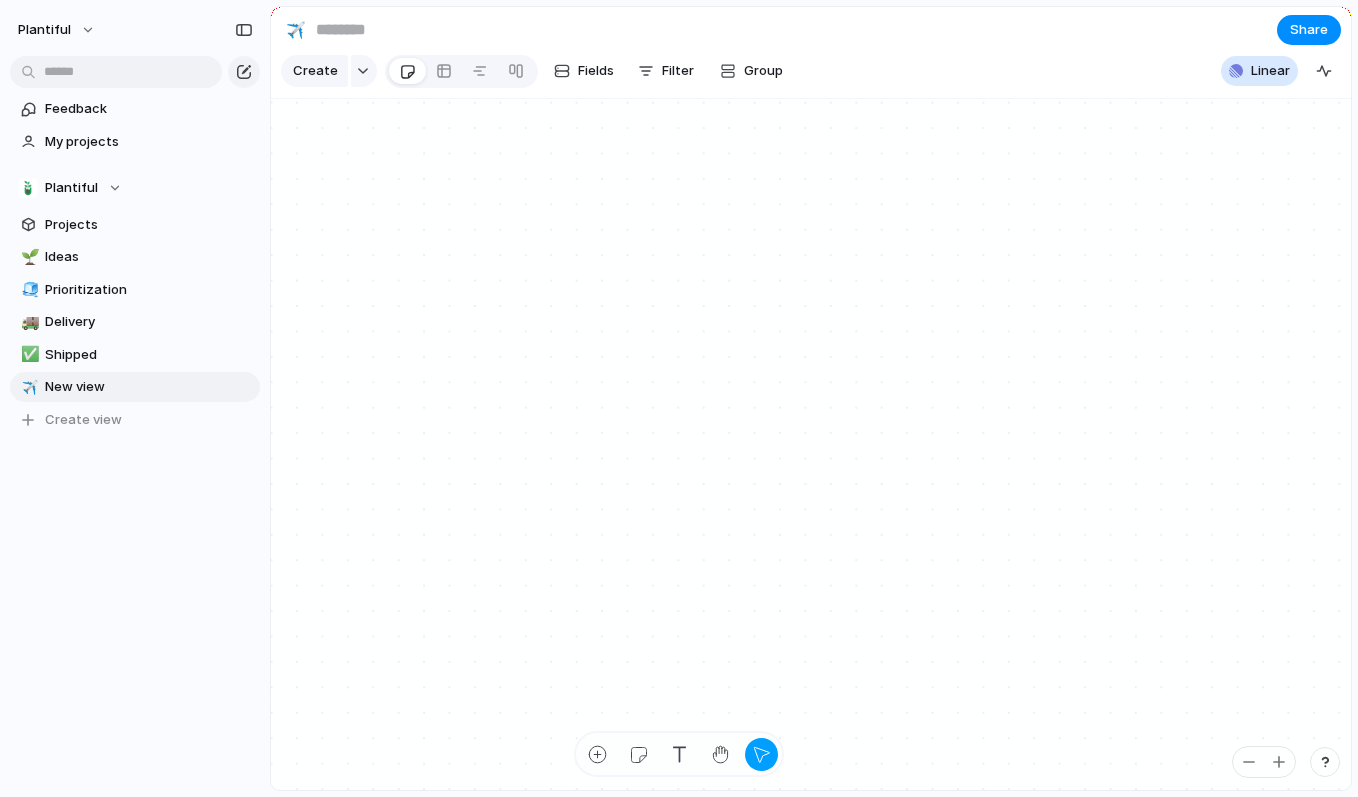 click on "Projects 30 Initiatives 6 Add all Additional Allocation Strategies + "Grades" Add Late Fees [3] Add "Rent" Cost calculations Add POS MVP (quick-checkout) Add Credit Limits Add Facility Capacity Mgmt fast follows Add Work Orders Add QB post-mortem Add FIFO project Add RBAC Add Labels 2.0 Add Initial cost calculations Add QB Overpayments MVP Add Standing Orders MVP Add Costs MVP Add Rack Mgmgt MVP Add Sales Activity fast follow Add QA automation Add Volume Discounts Add POS Fast-follows (Quick check-out) Add Facility Capacity Mgmt MVP Add Card Present Integration Add Customer-facing Success Add Facility Capacity Forecasting Add Internal Uploader Add Pot-Ups 2.0 Add PayFac - long term Add Sales Report Fast-Follows Add Credits & Refunds Add PayFac - fast follow Add Show Linear field in view" at bounding box center [679, 398] 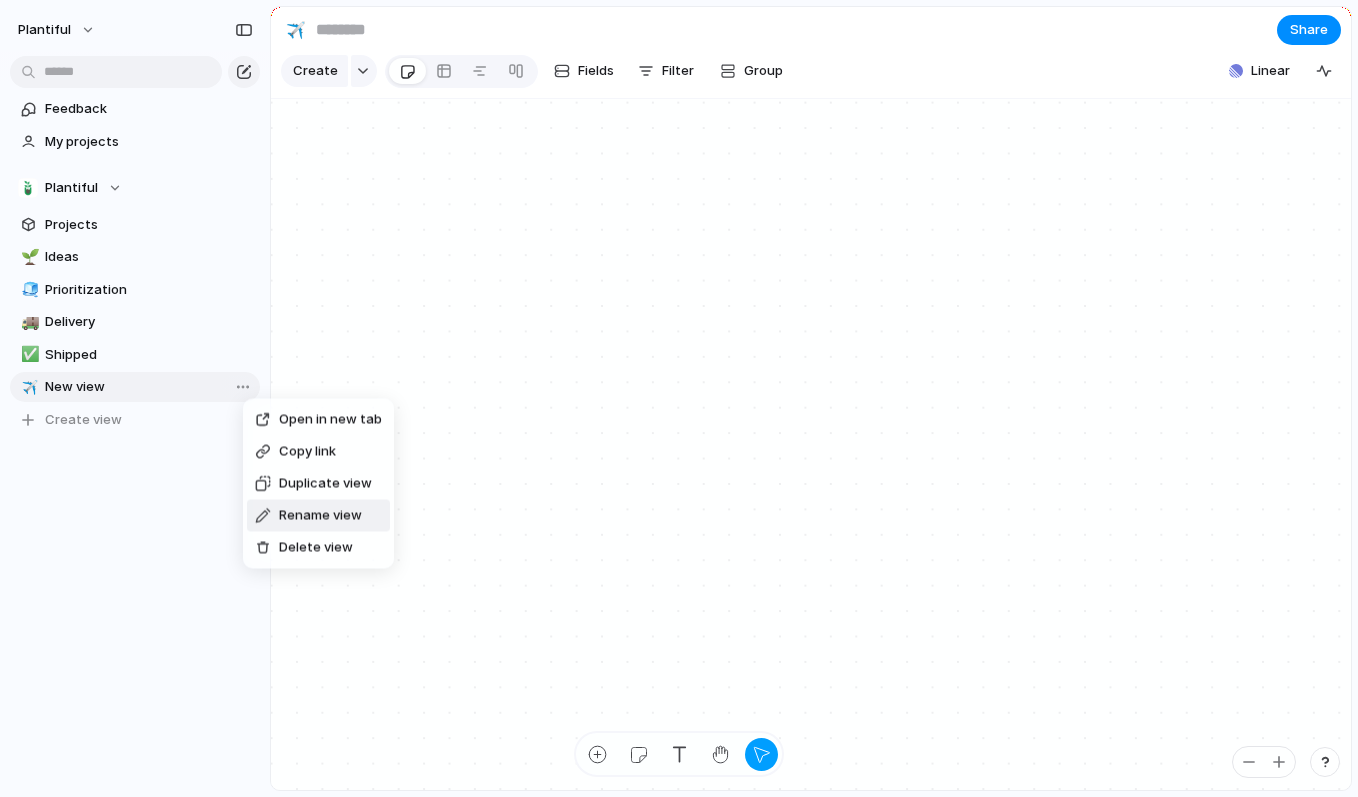 click on "Rename view" at bounding box center (320, 516) 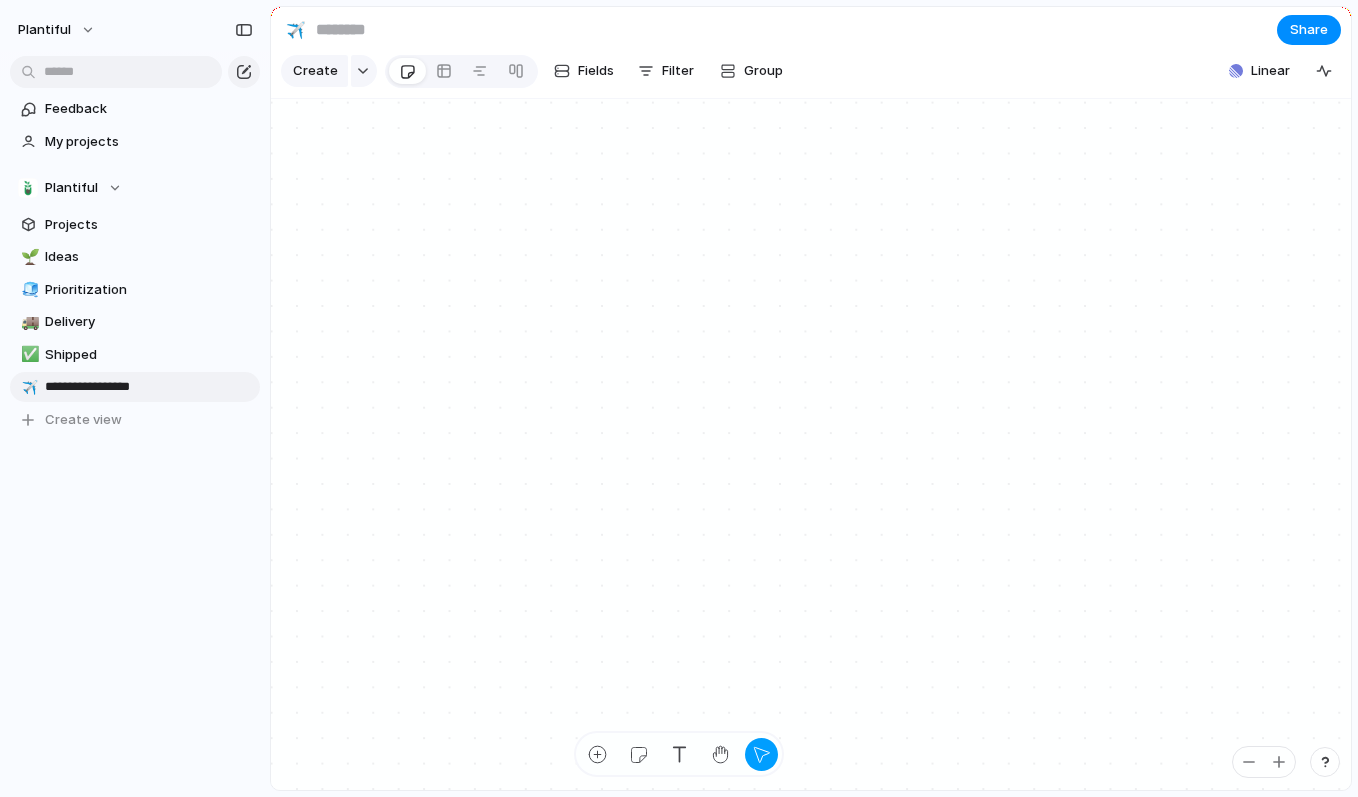 type on "**********" 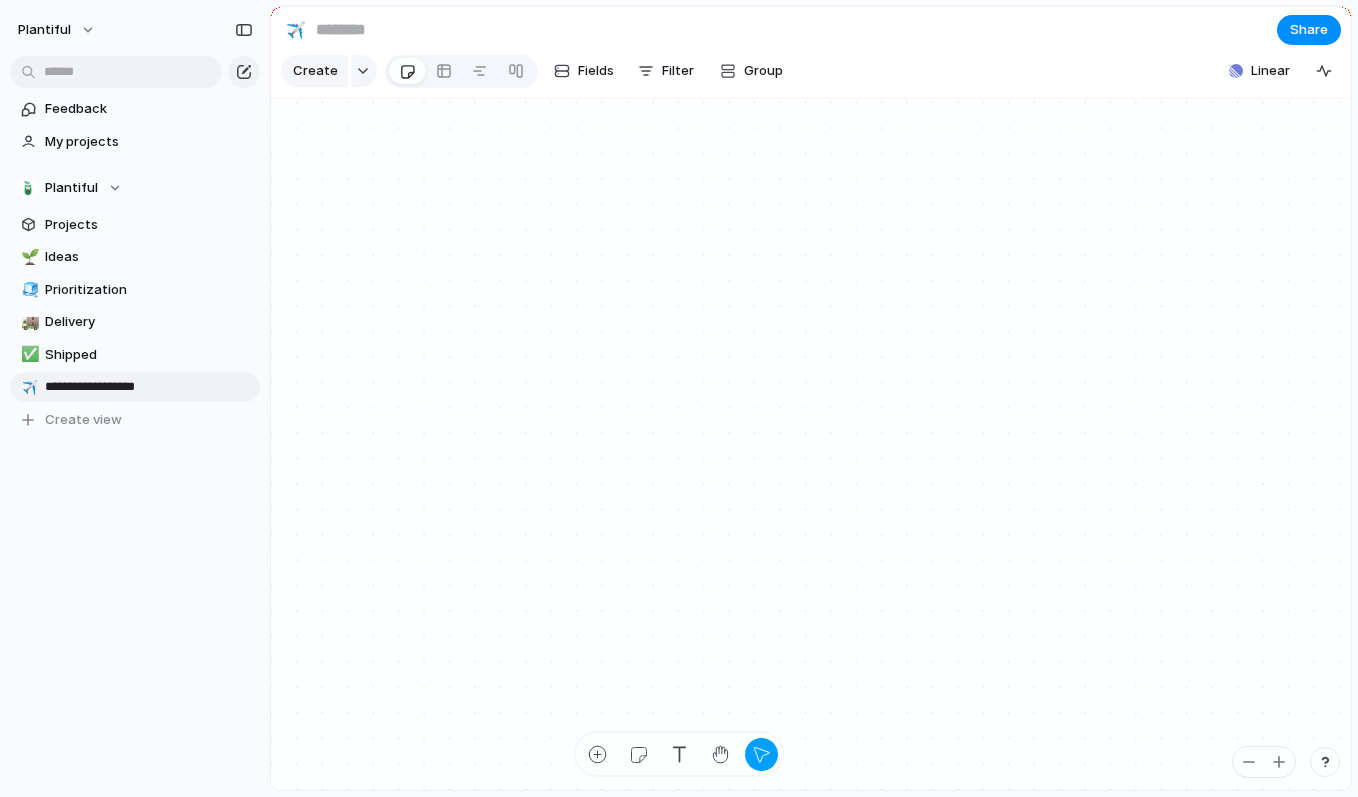 type on "**********" 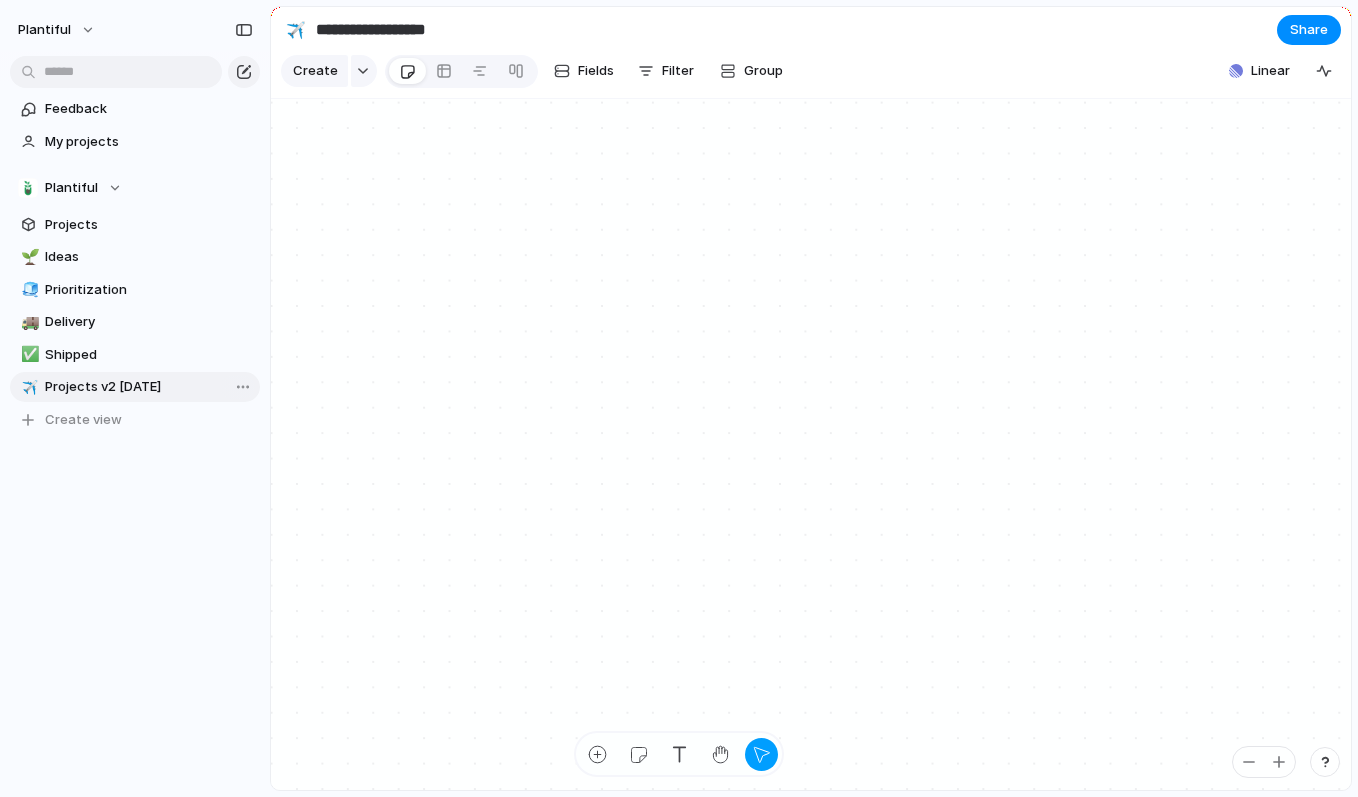 type 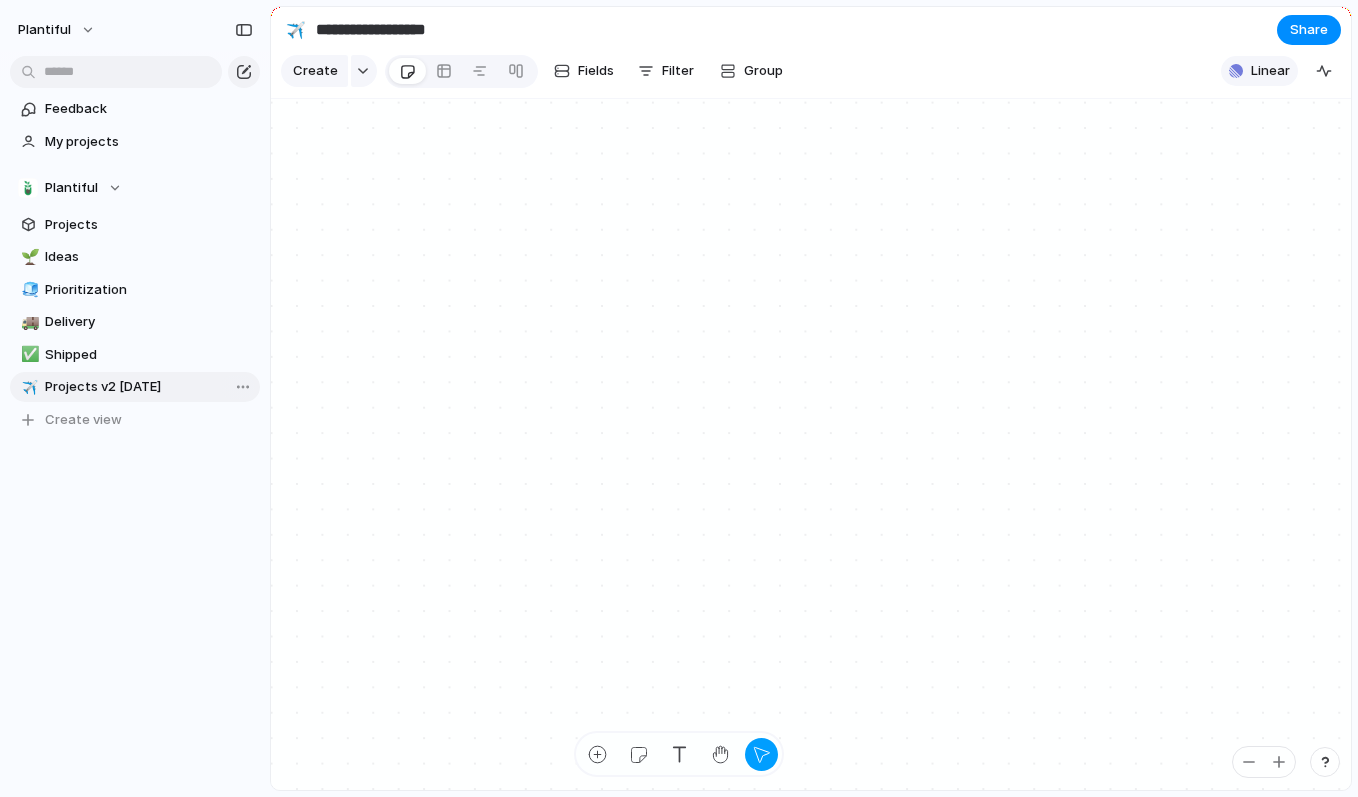click on "Linear" at bounding box center [1259, 71] 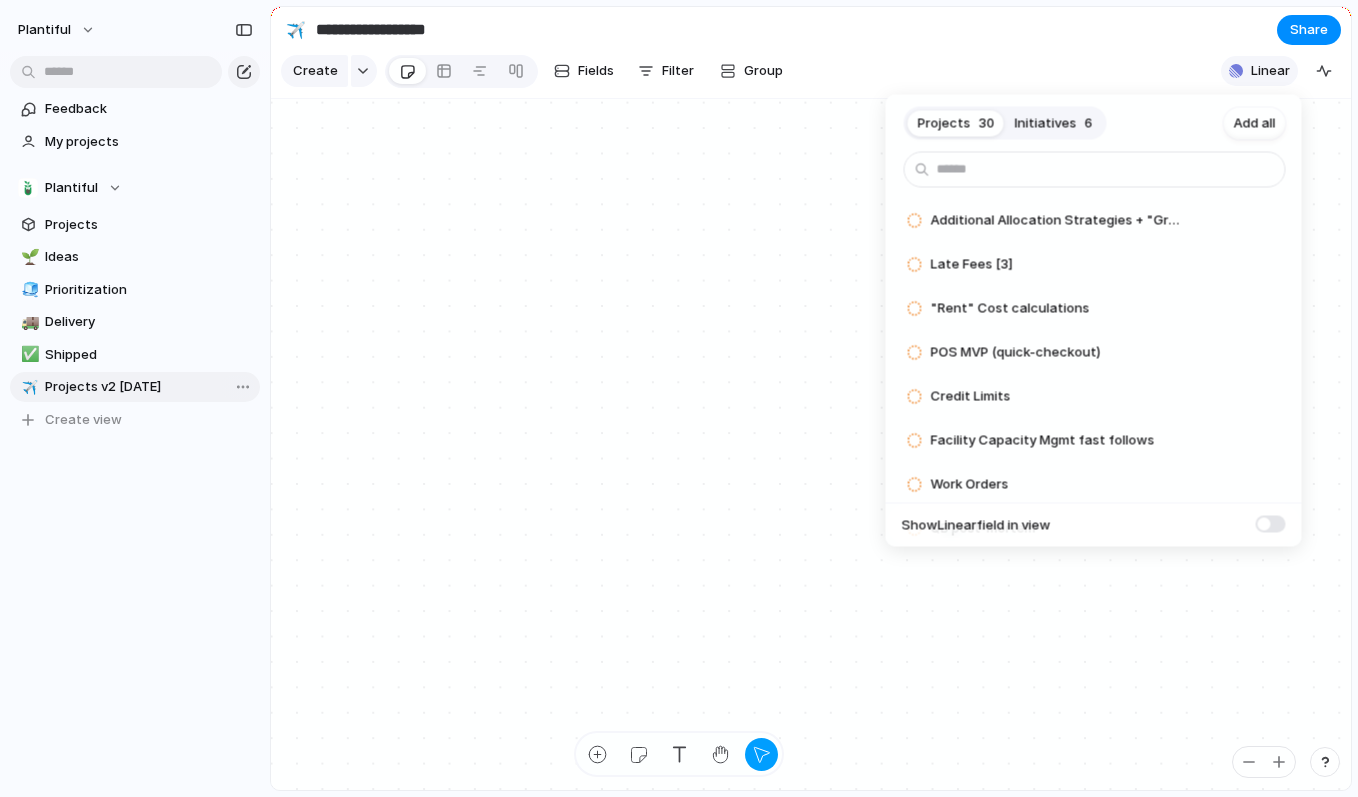 click on "Projects 30 Initiatives 6 Add all Additional Allocation Strategies + "Grades" Add Late Fees [3] Add "Rent" Cost calculations Add POS MVP (quick-checkout) Add Credit Limits Add Facility Capacity Mgmt fast follows Add Work Orders Add QB post-mortem Add FIFO project Add RBAC Add Labels 2.0 Add Initial cost calculations Add QB Overpayments MVP Add Standing Orders MVP Add Costs MVP Add Rack Mgmgt MVP Add Sales Activity fast follow Add QA automation Add Volume Discounts Add POS Fast-follows (Quick check-out) Add Facility Capacity Mgmt MVP Add Card Present Integration Add Customer-facing Success Add Facility Capacity Forecasting Add Internal Uploader Add Pot-Ups 2.0 Add PayFac - long term Add Sales Report Fast-Follows Add Credits & Refunds Add PayFac - fast follow Add Show Linear field in view" at bounding box center (679, 398) 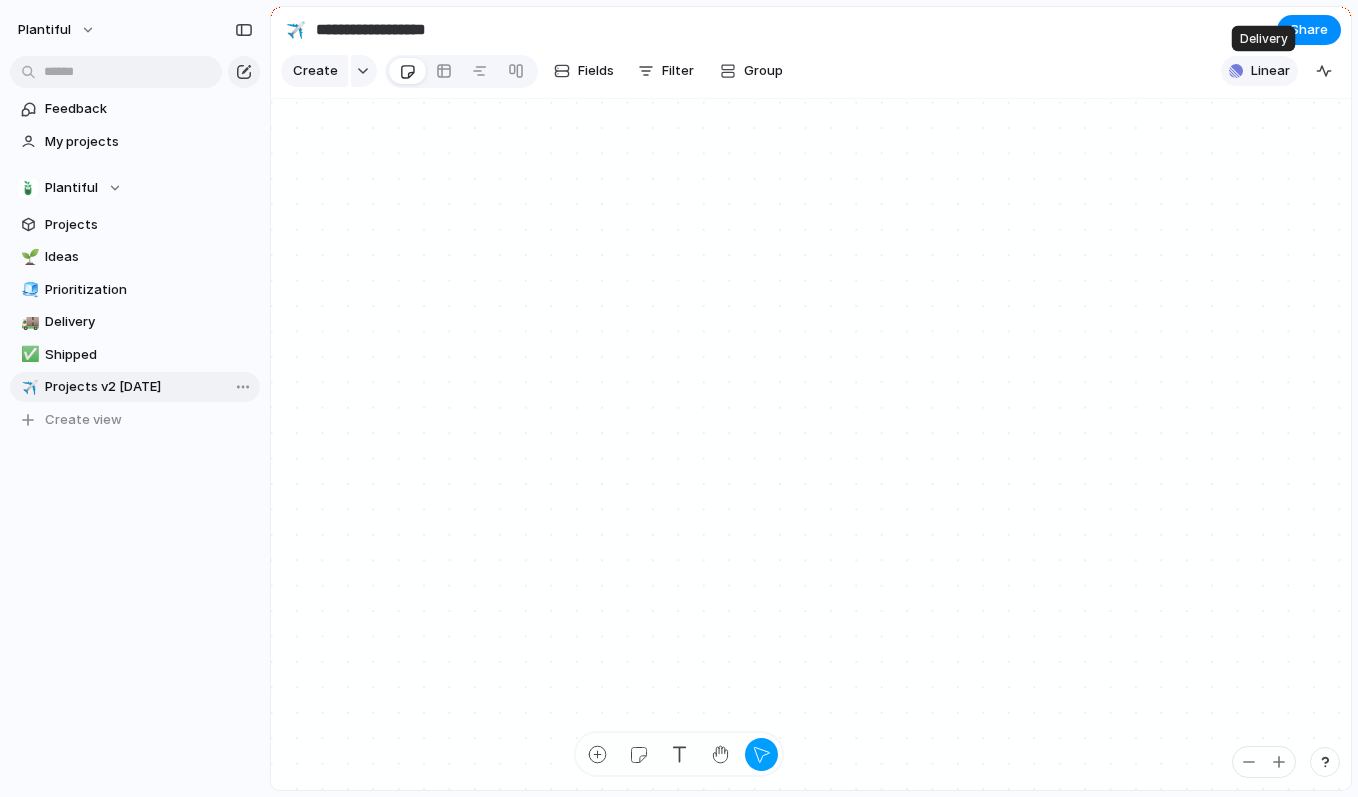 click on "Linear" at bounding box center (1259, 71) 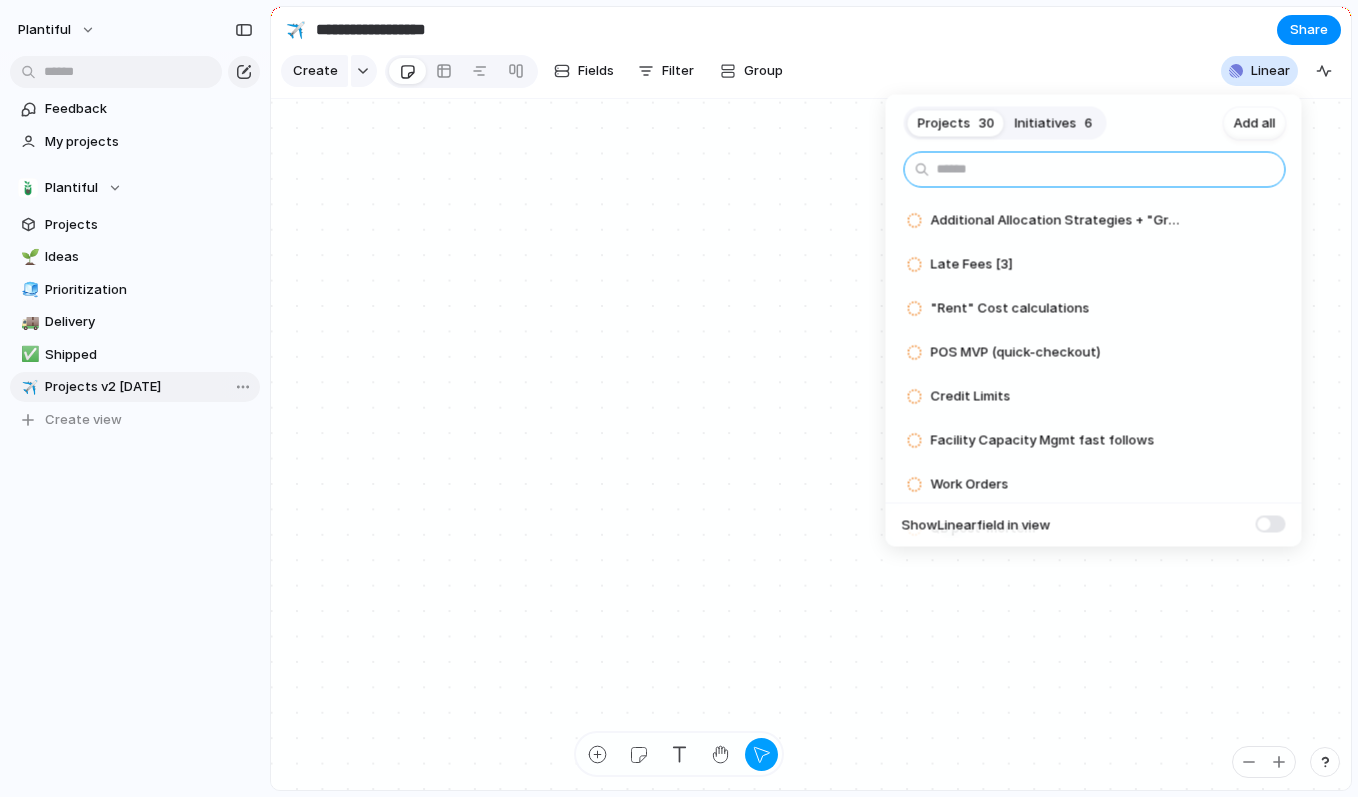 click at bounding box center [1095, 170] 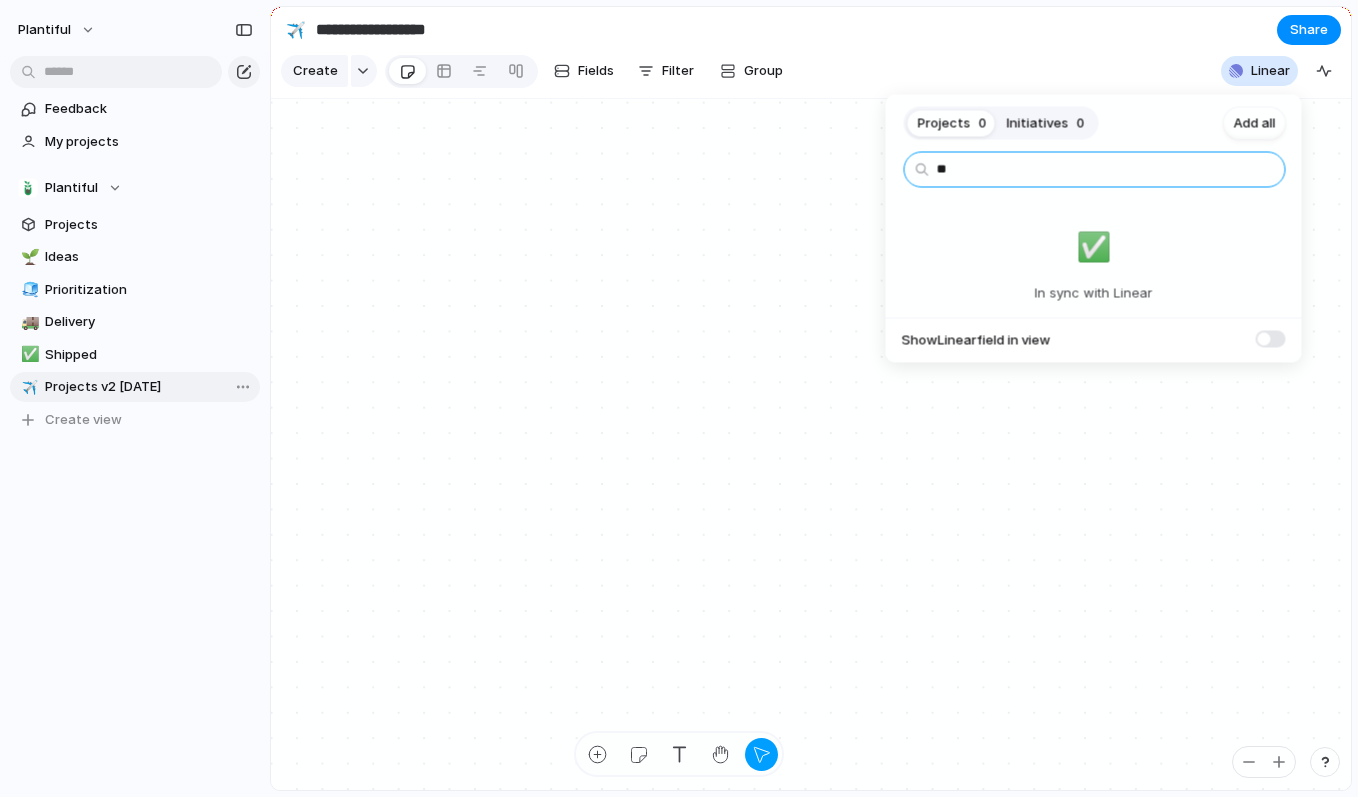 type on "*" 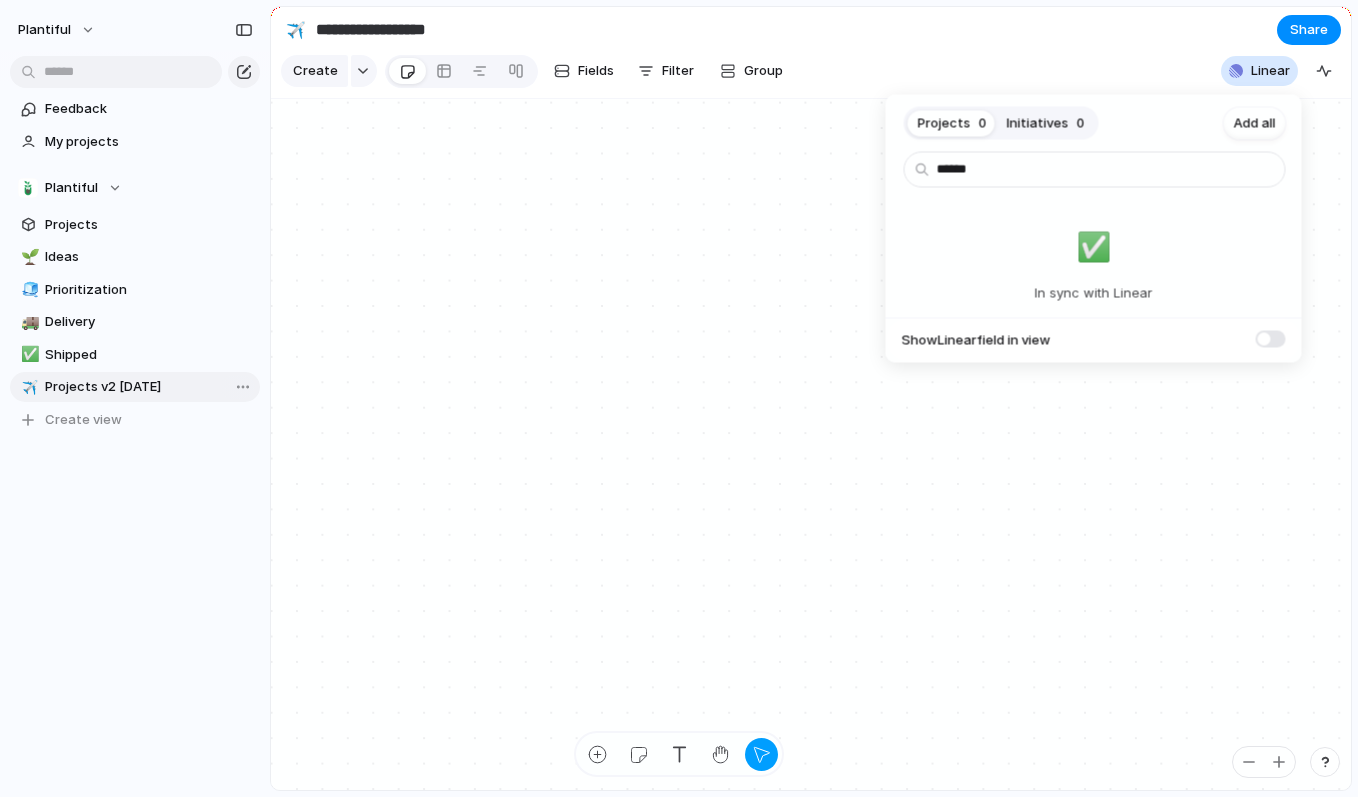 click on "Initiatives" at bounding box center (1038, 123) 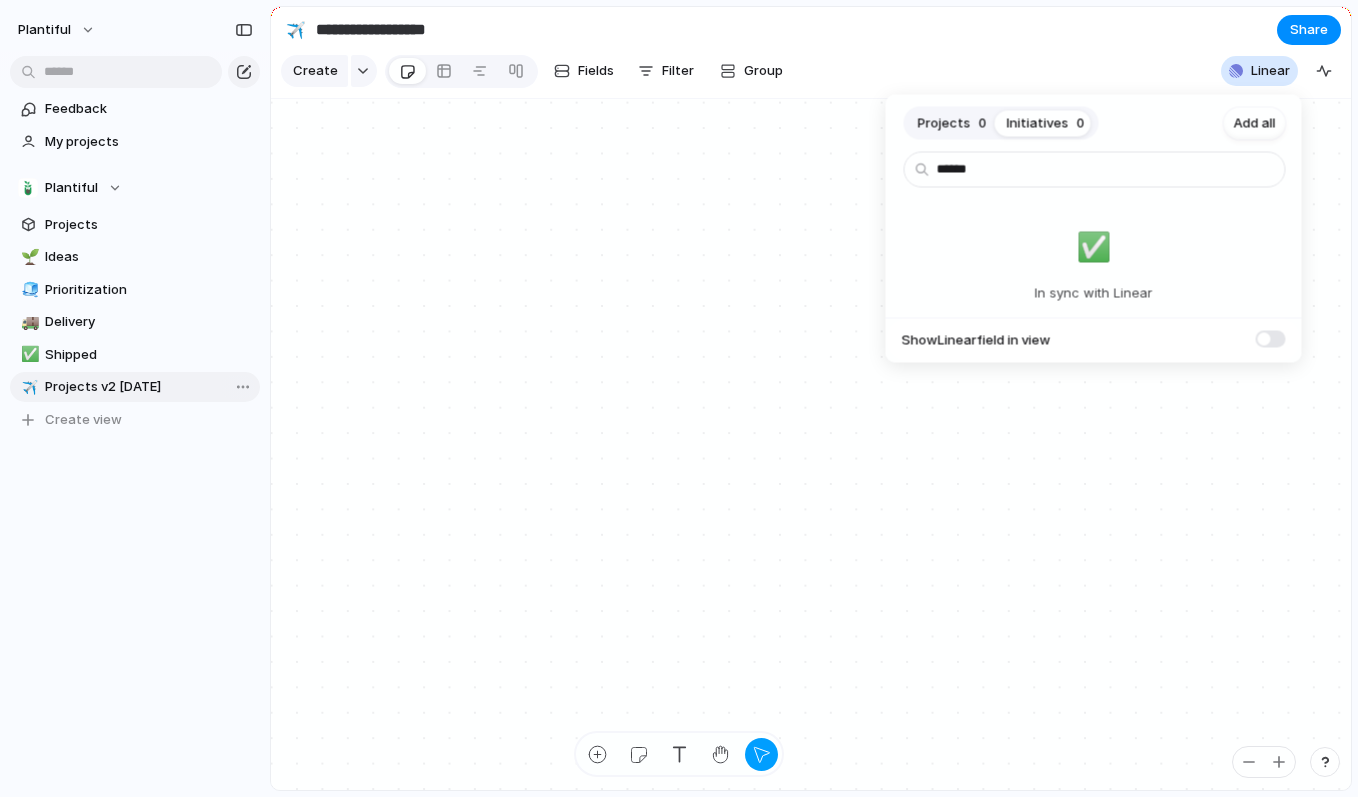 click on "Projects" at bounding box center (944, 123) 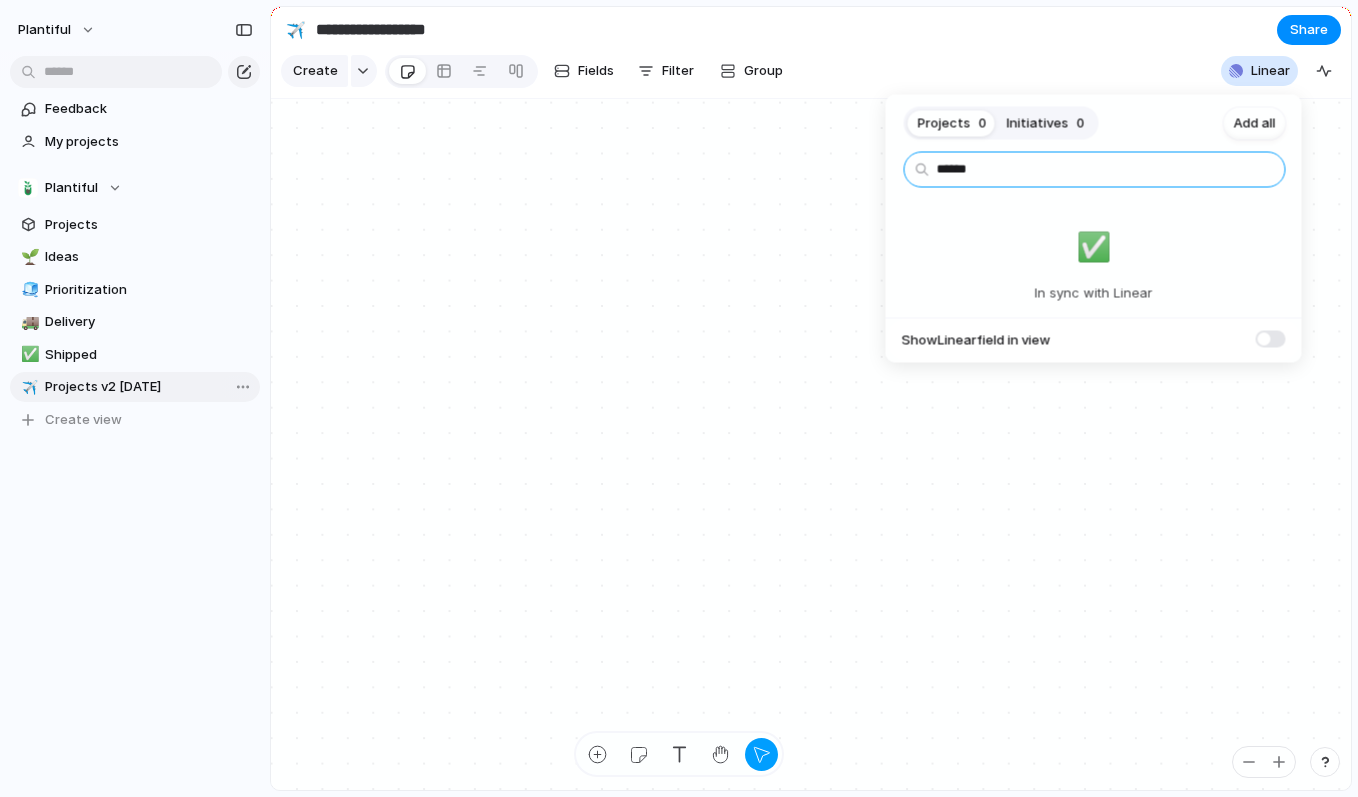 drag, startPoint x: 1001, startPoint y: 162, endPoint x: 869, endPoint y: 162, distance: 132 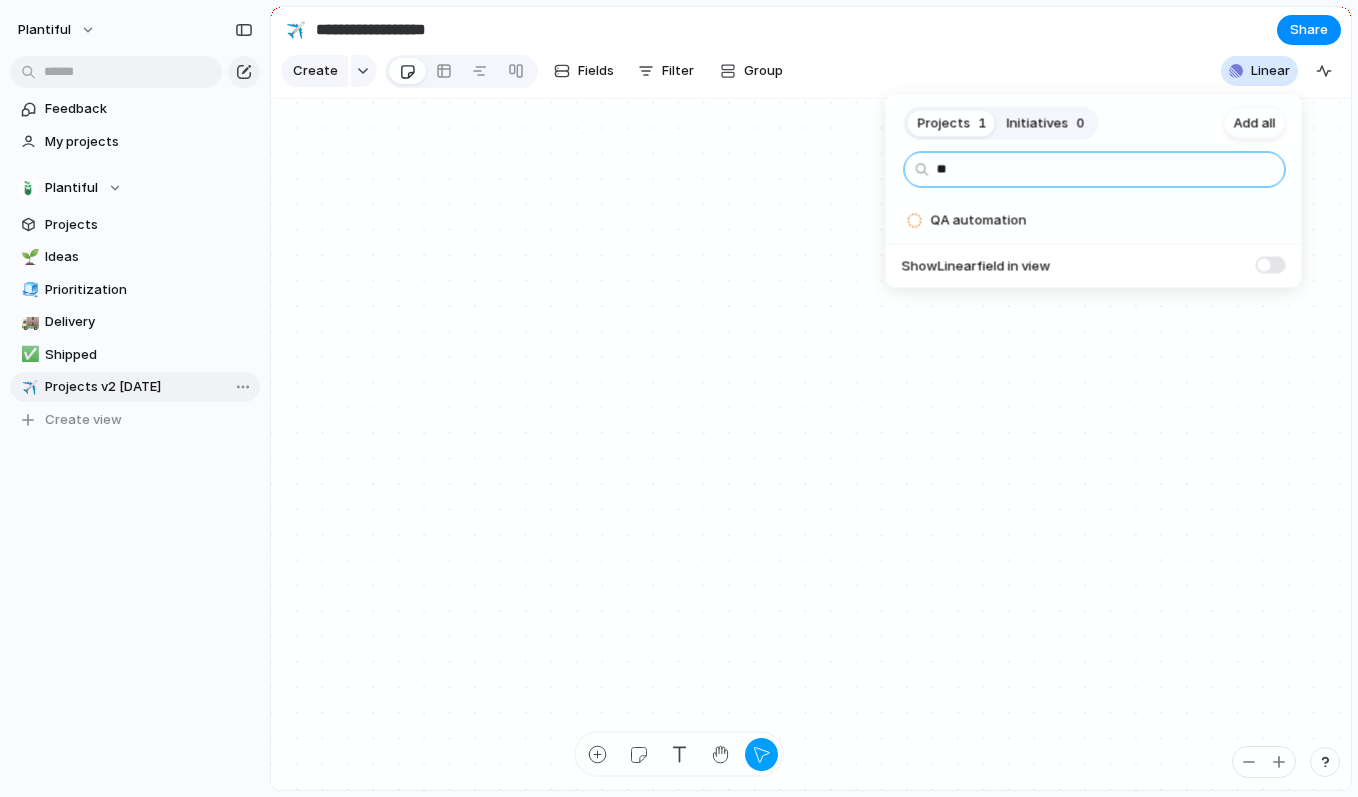type on "*" 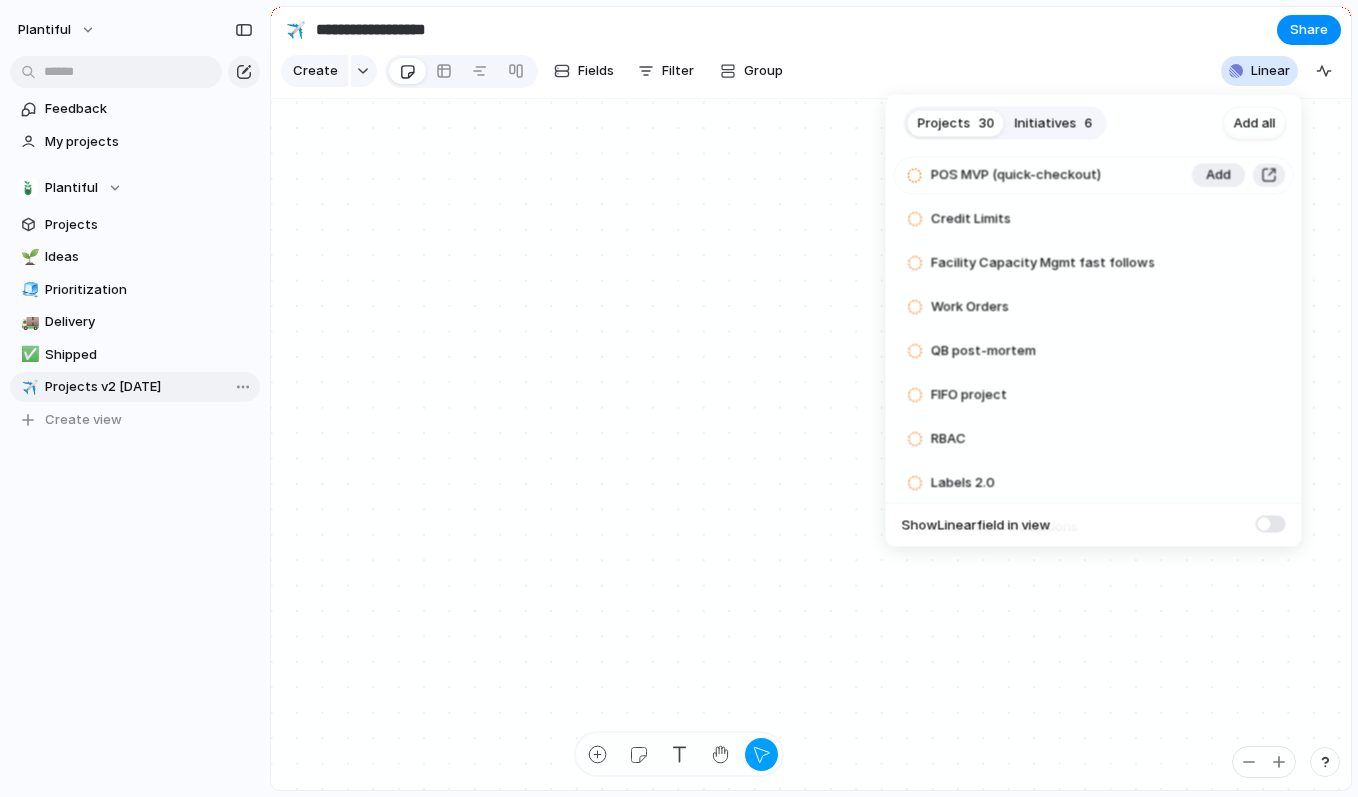 scroll, scrollTop: 179, scrollLeft: 0, axis: vertical 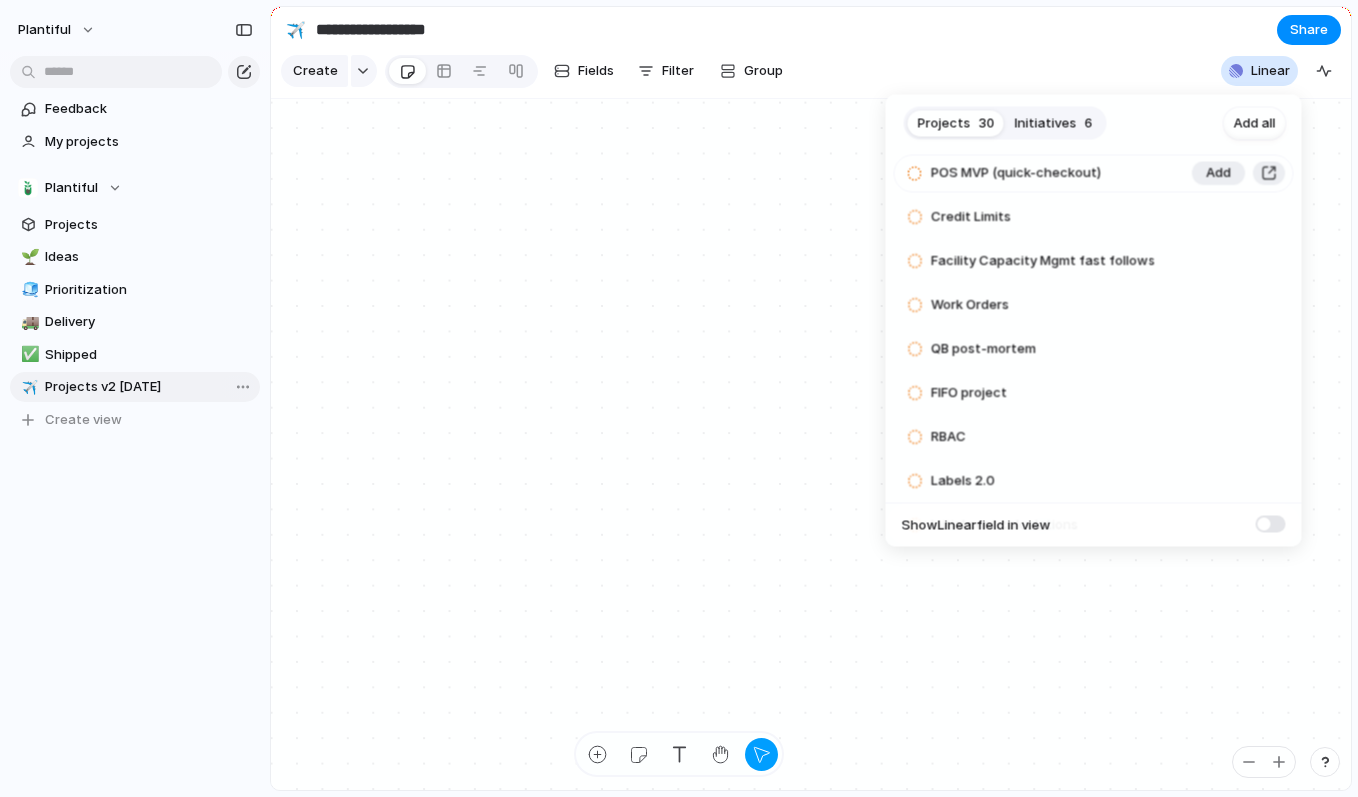 type 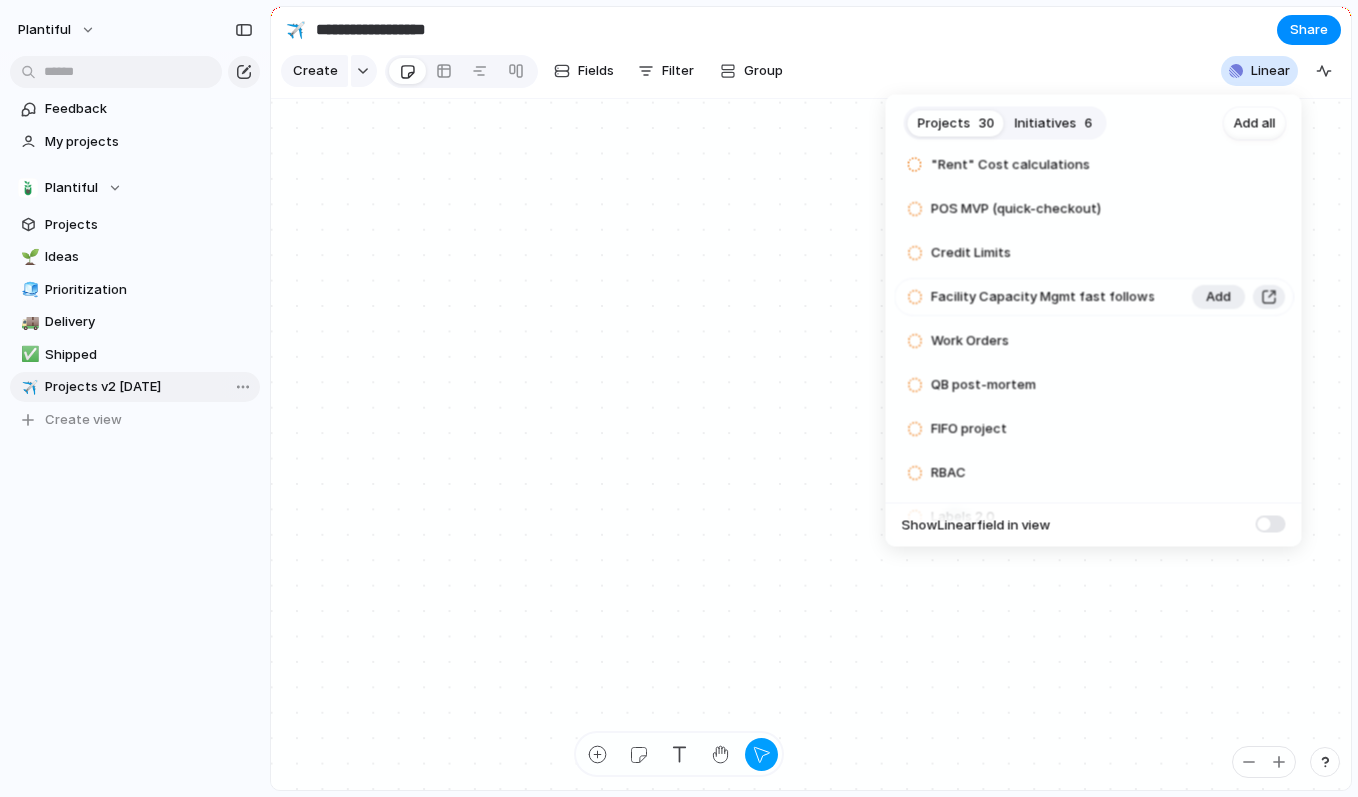 scroll, scrollTop: 132, scrollLeft: 0, axis: vertical 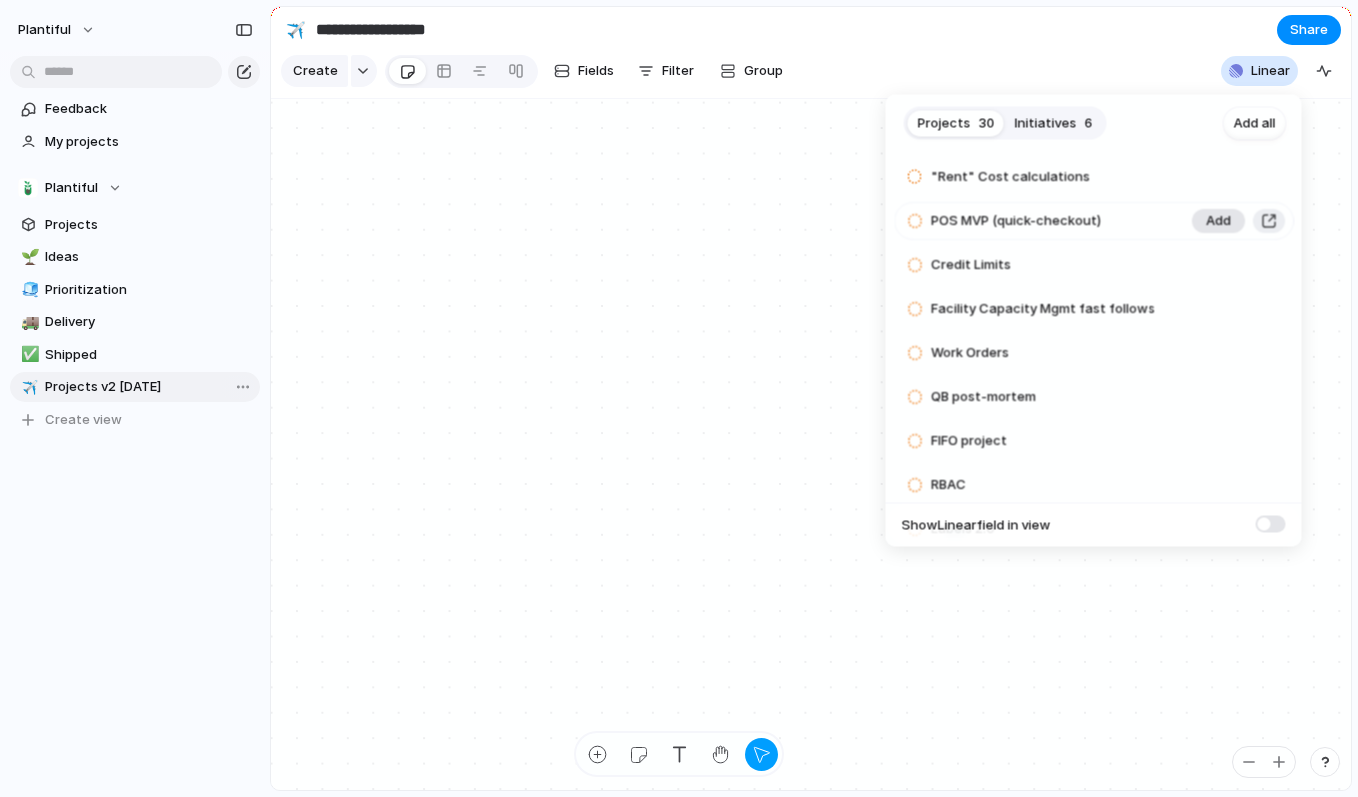 click on "Add" at bounding box center (1218, 221) 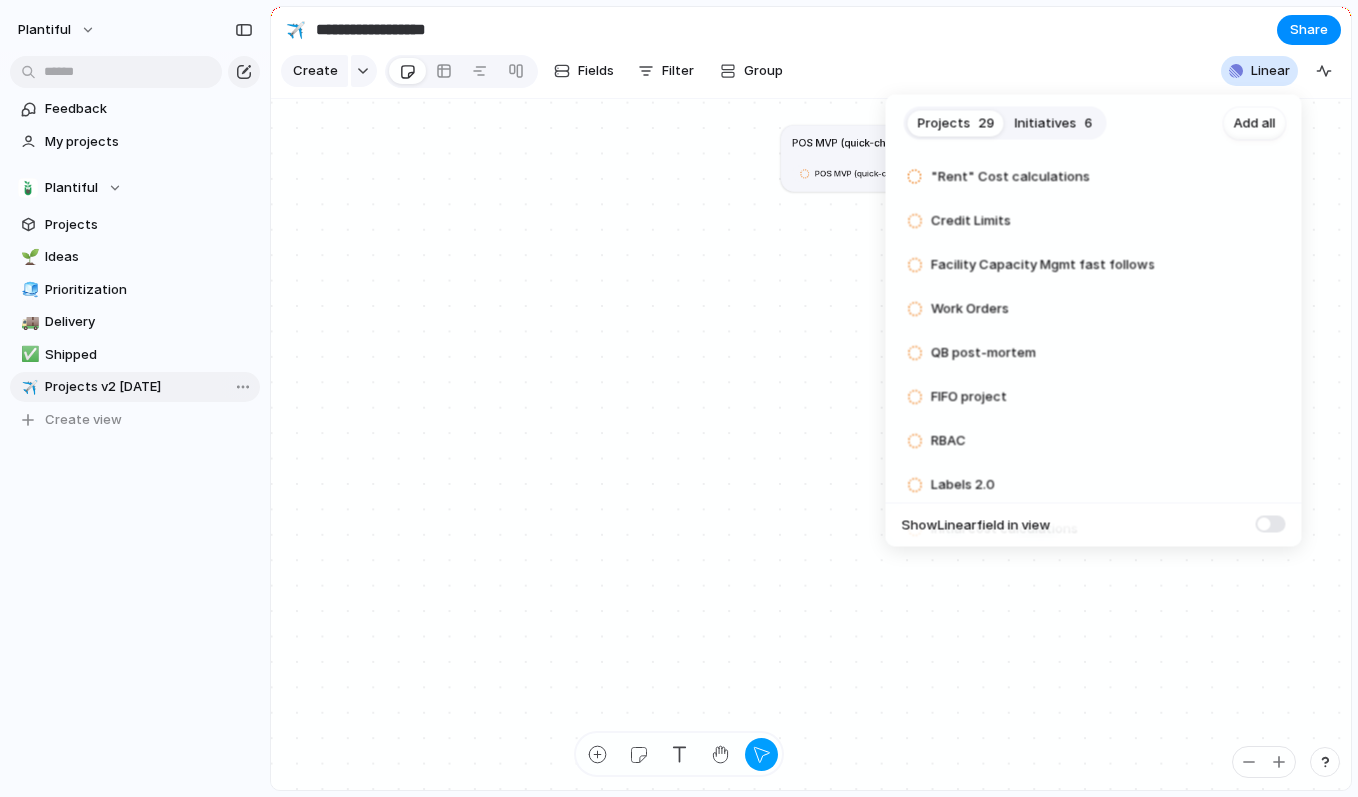click on "Projects 29 Initiatives 6 Add all Additional Allocation Strategies + "Grades" Add Late Fees [3] Add "Rent" Cost calculations Add Credit Limits Add Facility Capacity Mgmt fast follows Add Work Orders Add QB post-mortem Add FIFO project Add RBAC Add Labels 2.0 Add Initial cost calculations Add QB Overpayments MVP Add Standing Orders MVP Add Costs MVP Add Rack Mgmgt MVP Add Sales Activity fast follow Add QA automation Add Volume Discounts Add POS Fast-follows (Quick check-out) Add Facility Capacity Mgmt MVP Add Card Present Integration Add Customer-facing Success Add Facility Capacity Forecasting Add Internal Uploader Add Pot-Ups 2.0 Add PayFac - long term Add Sales Report Fast-Follows Add Credits & Refunds Add PayFac - fast follow Add Show Linear field in view" at bounding box center (679, 398) 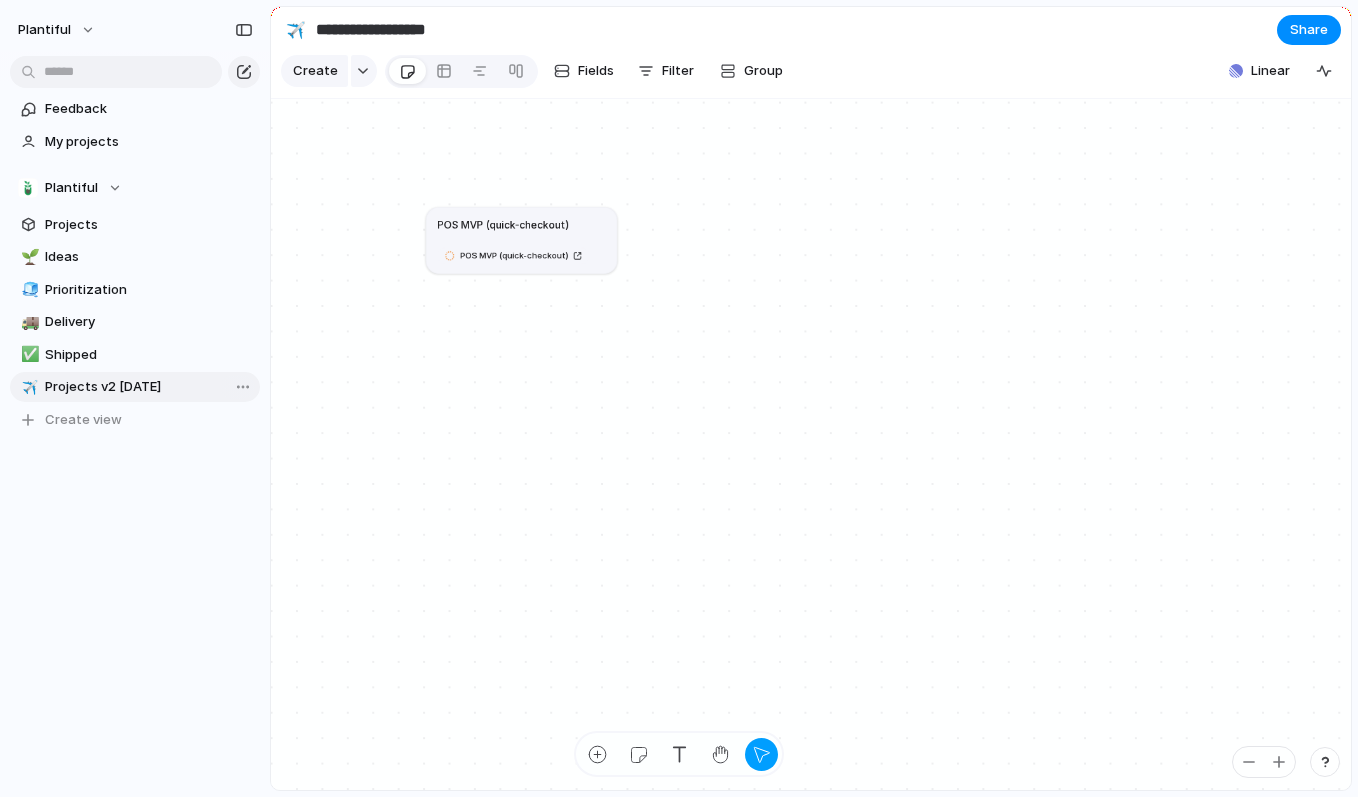 drag, startPoint x: 870, startPoint y: 154, endPoint x: 455, endPoint y: 242, distance: 424.22754 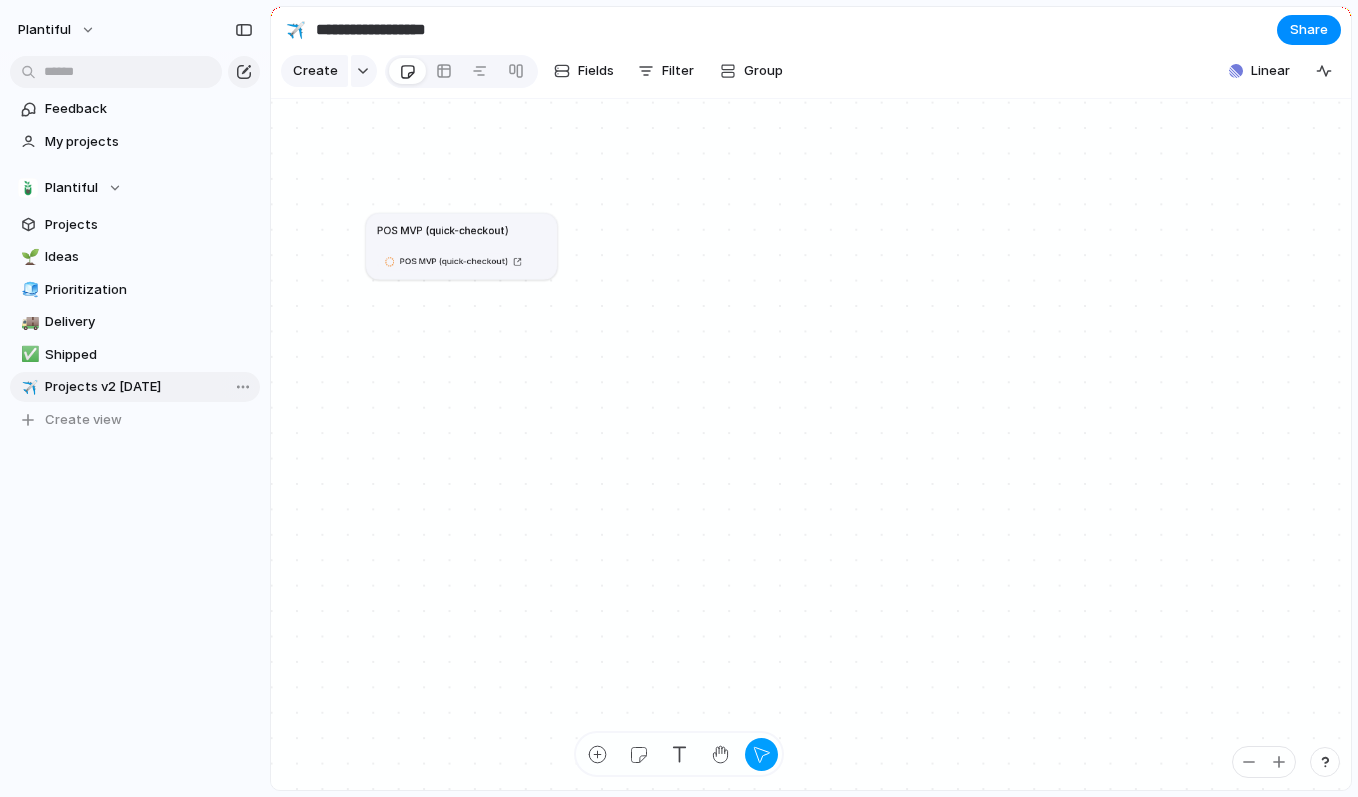click on "POS MVP (quick-checkout) POS MVP (quick-checkout)" at bounding box center [461, 246] 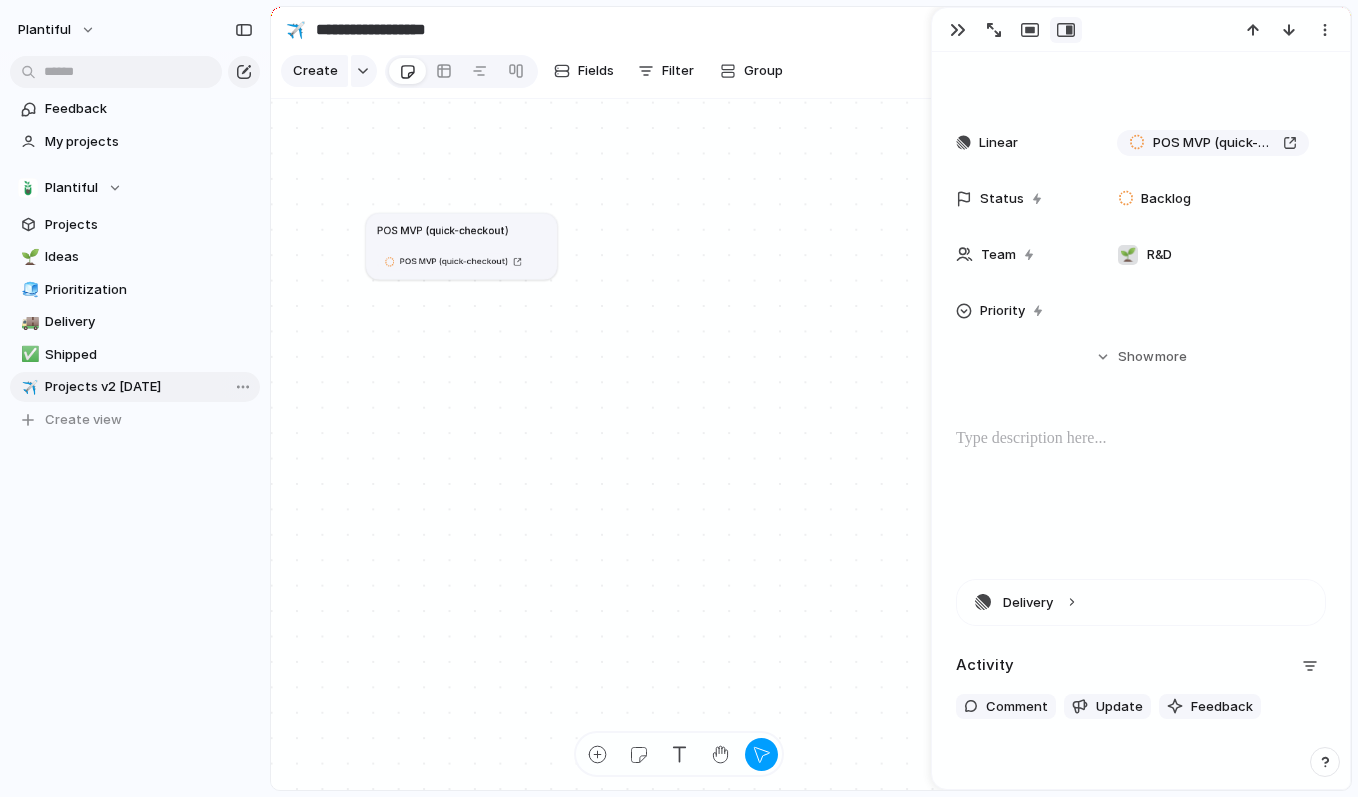 scroll, scrollTop: 0, scrollLeft: 0, axis: both 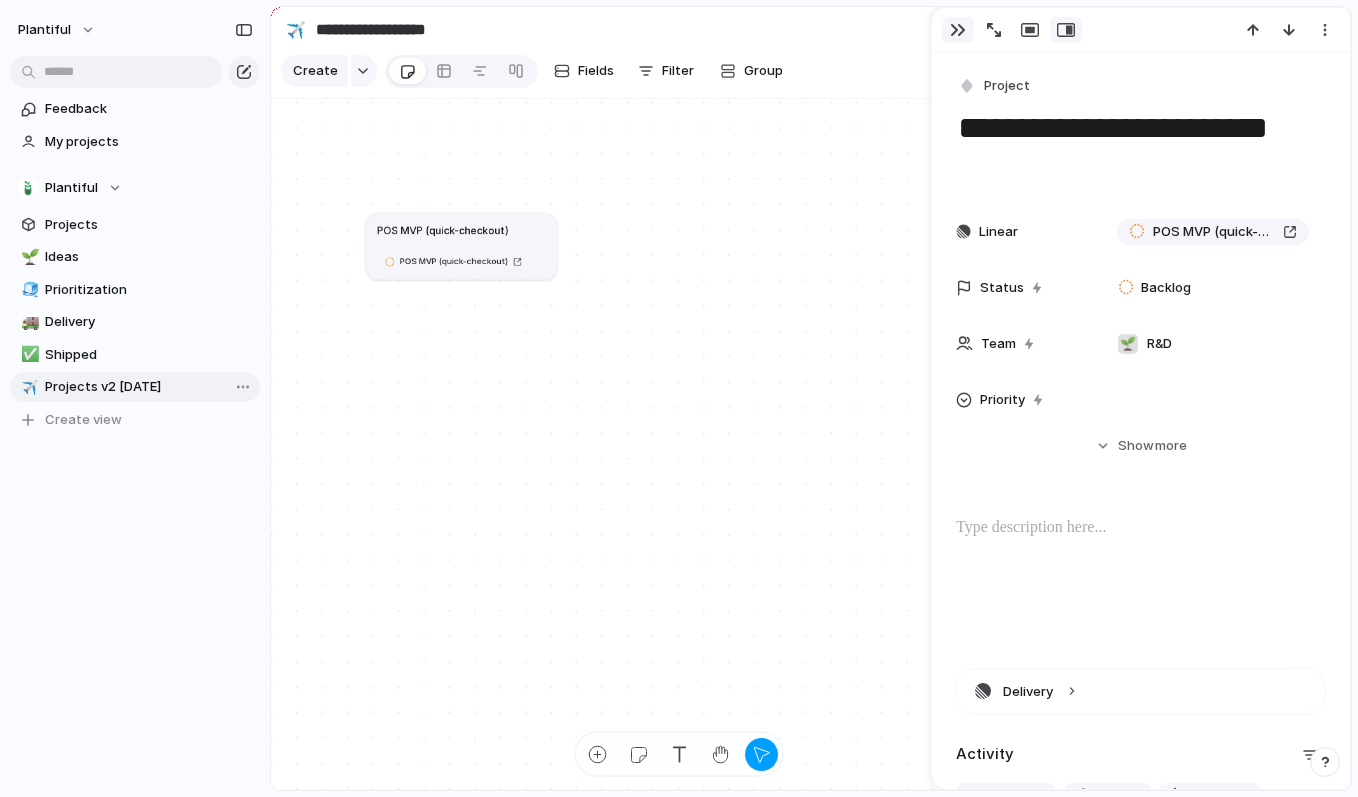 click at bounding box center (958, 30) 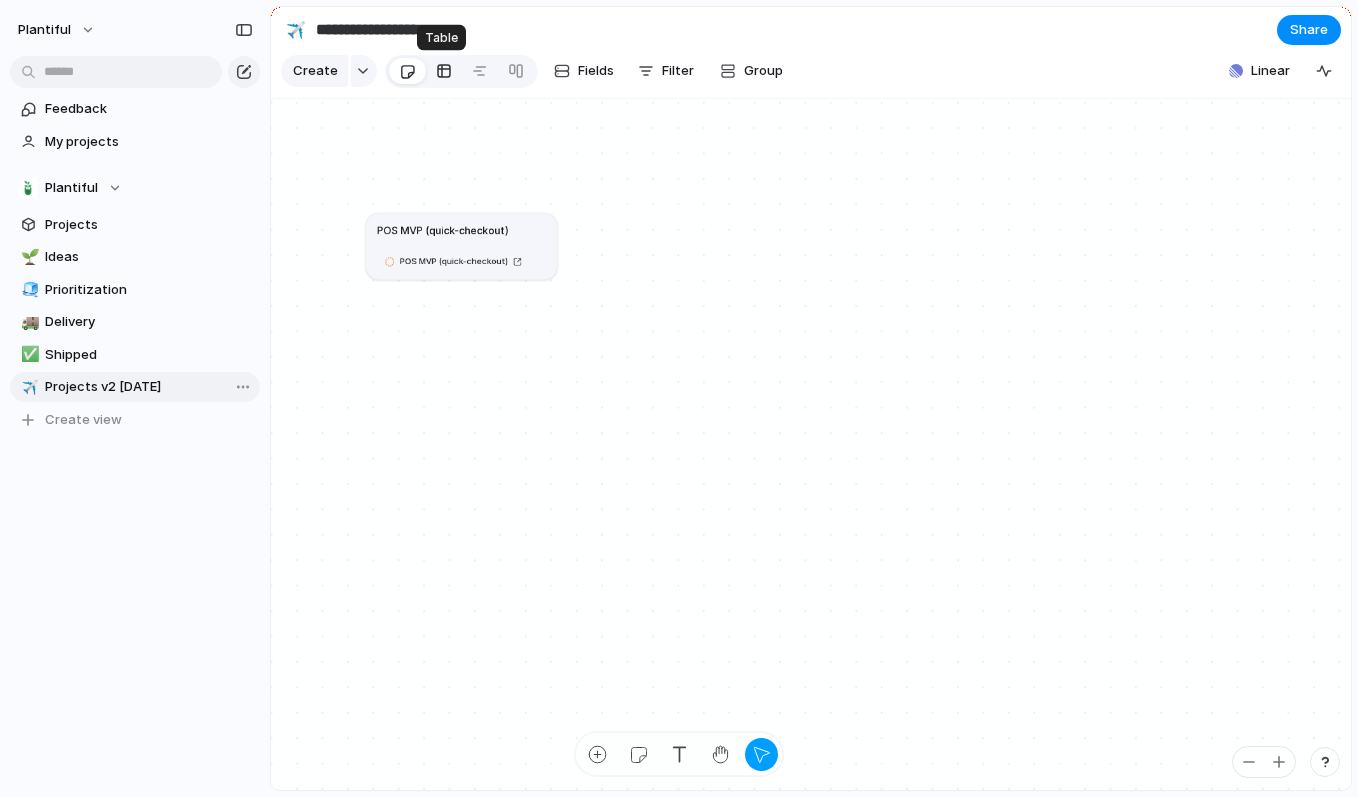 click at bounding box center [444, 71] 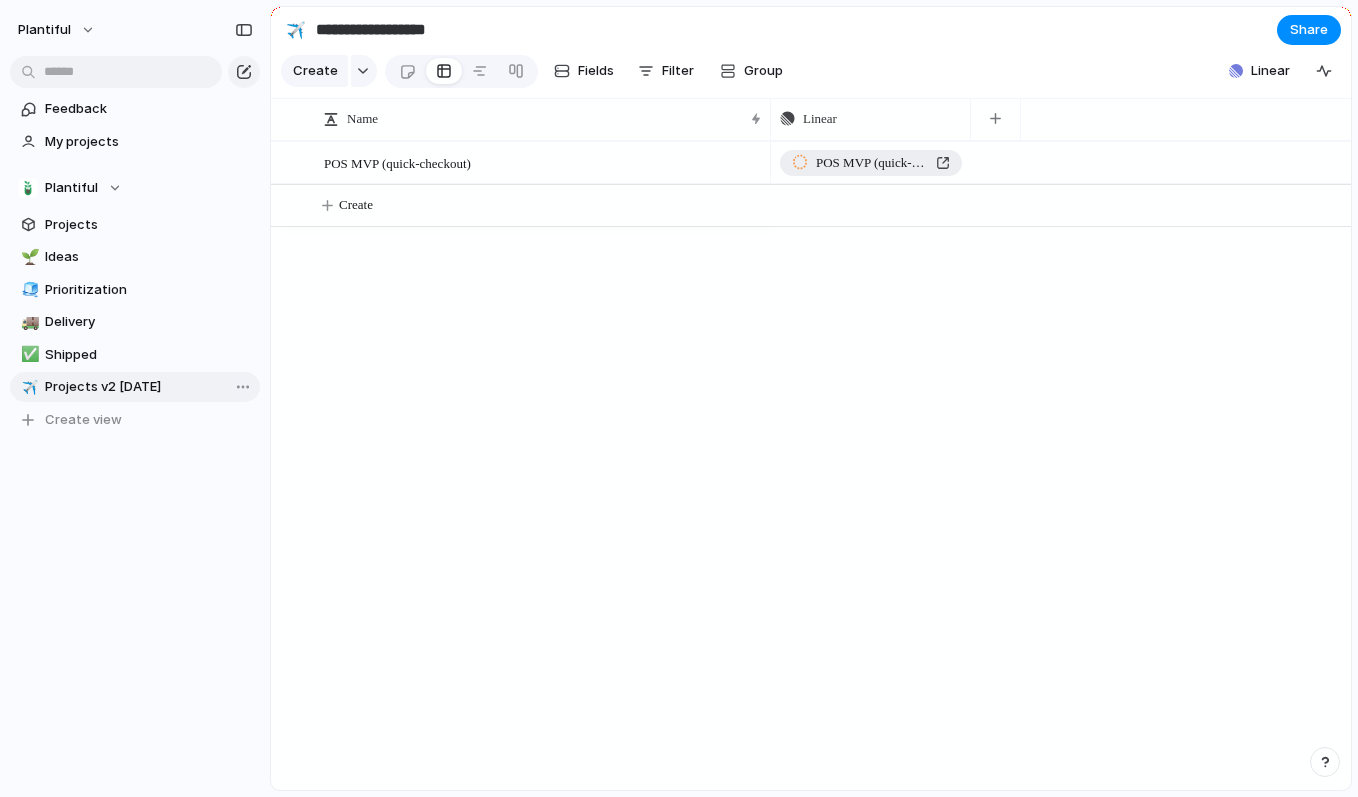 click on "POS MVP (quick-checkout)" at bounding box center [871, 163] 